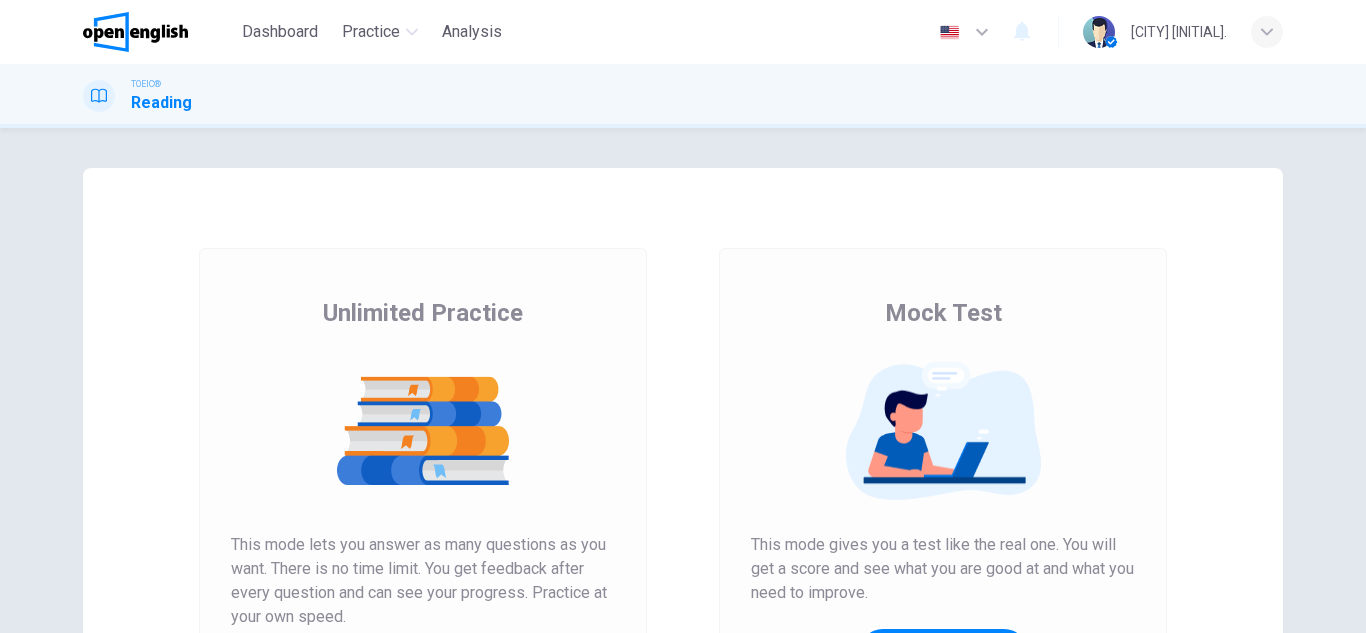 scroll, scrollTop: 0, scrollLeft: 0, axis: both 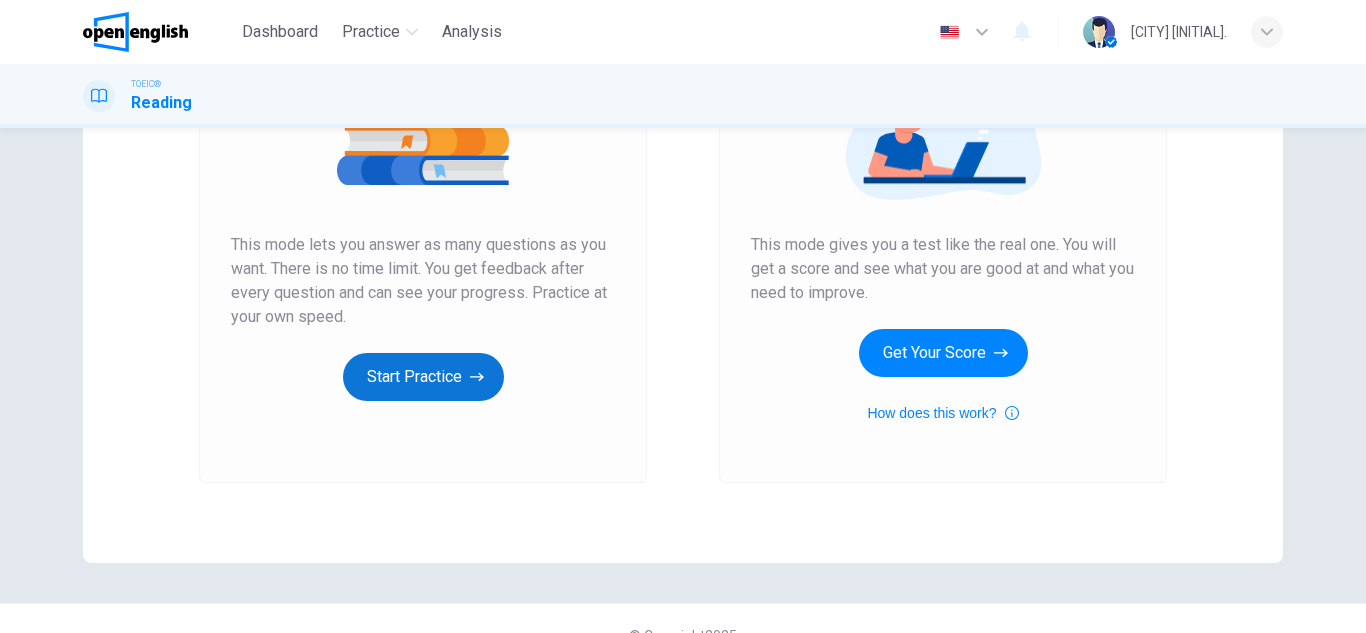 click on "Start Practice" at bounding box center (423, 377) 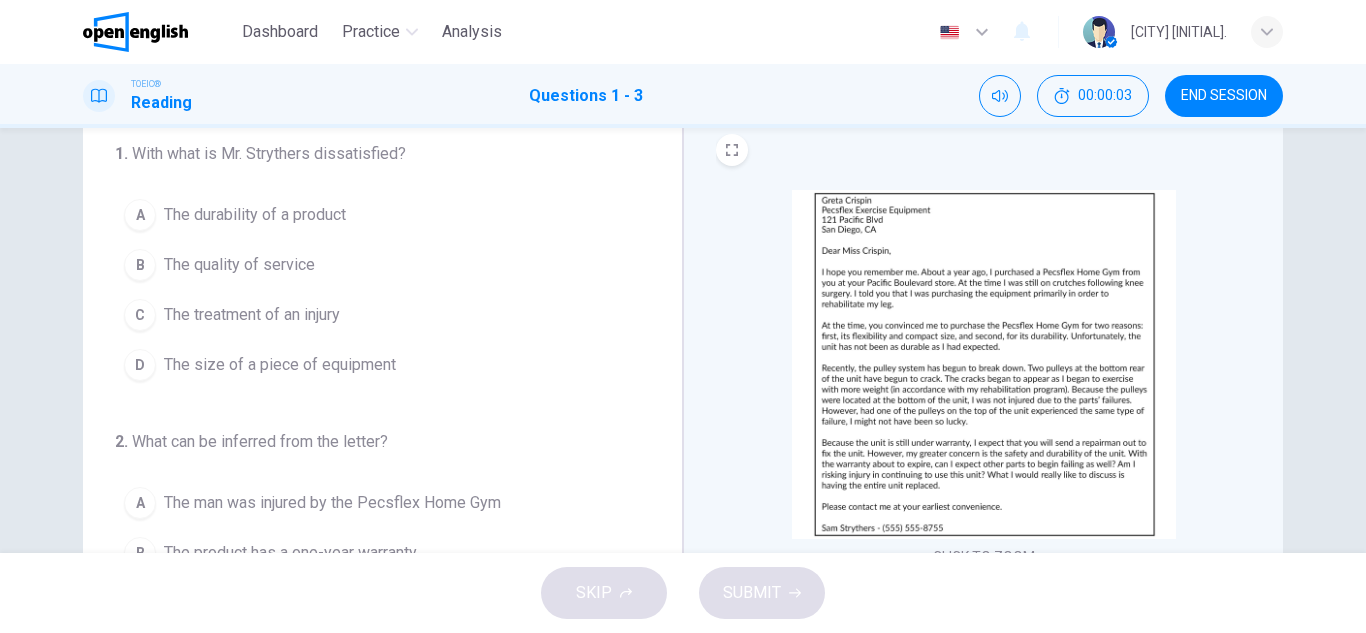 scroll, scrollTop: 100, scrollLeft: 0, axis: vertical 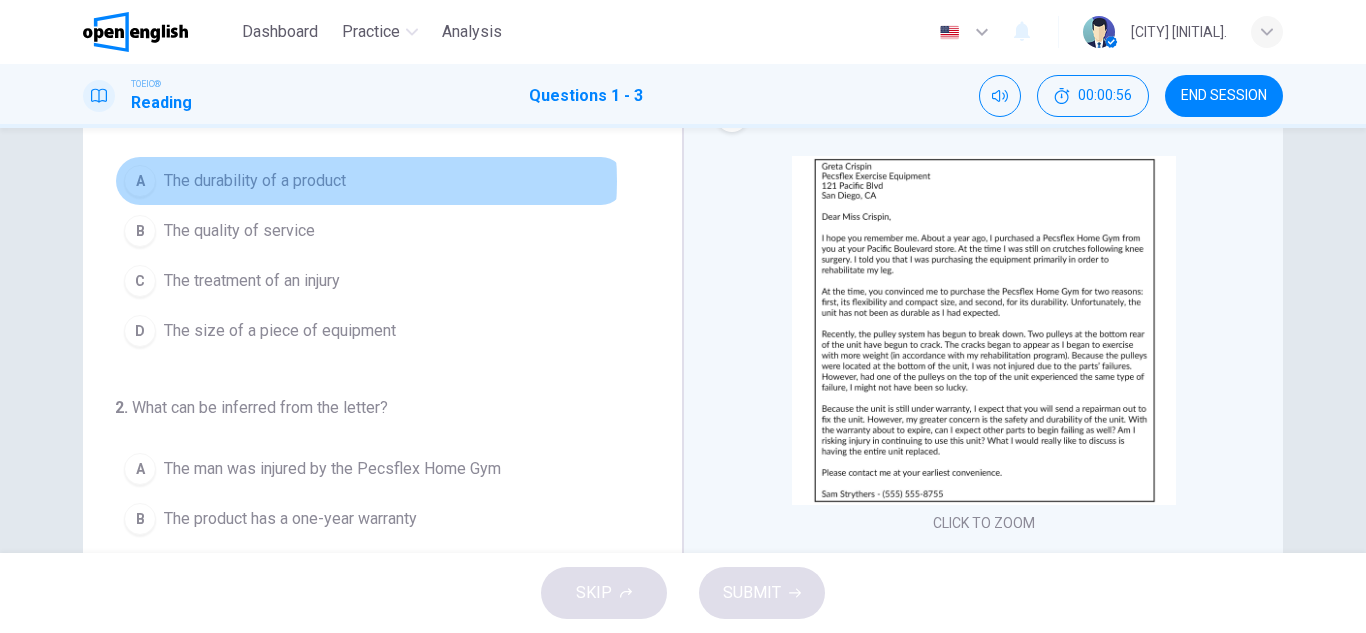 click on "The durability of a product" at bounding box center [255, 181] 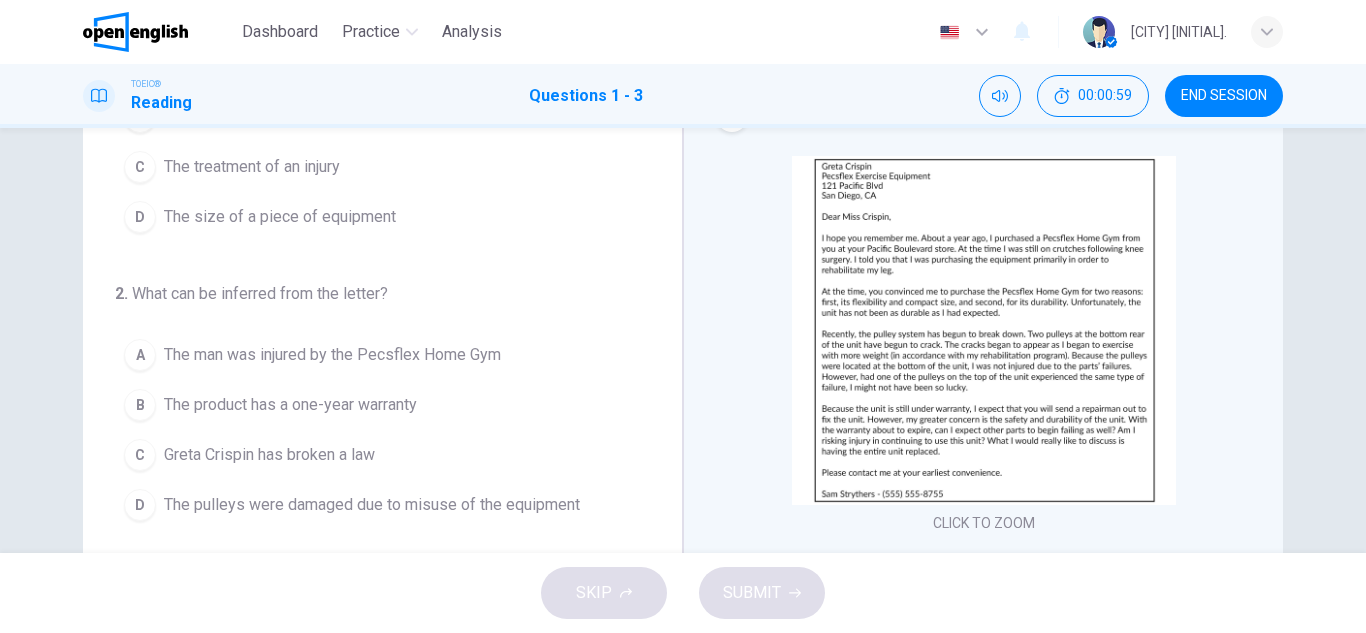 scroll, scrollTop: 200, scrollLeft: 0, axis: vertical 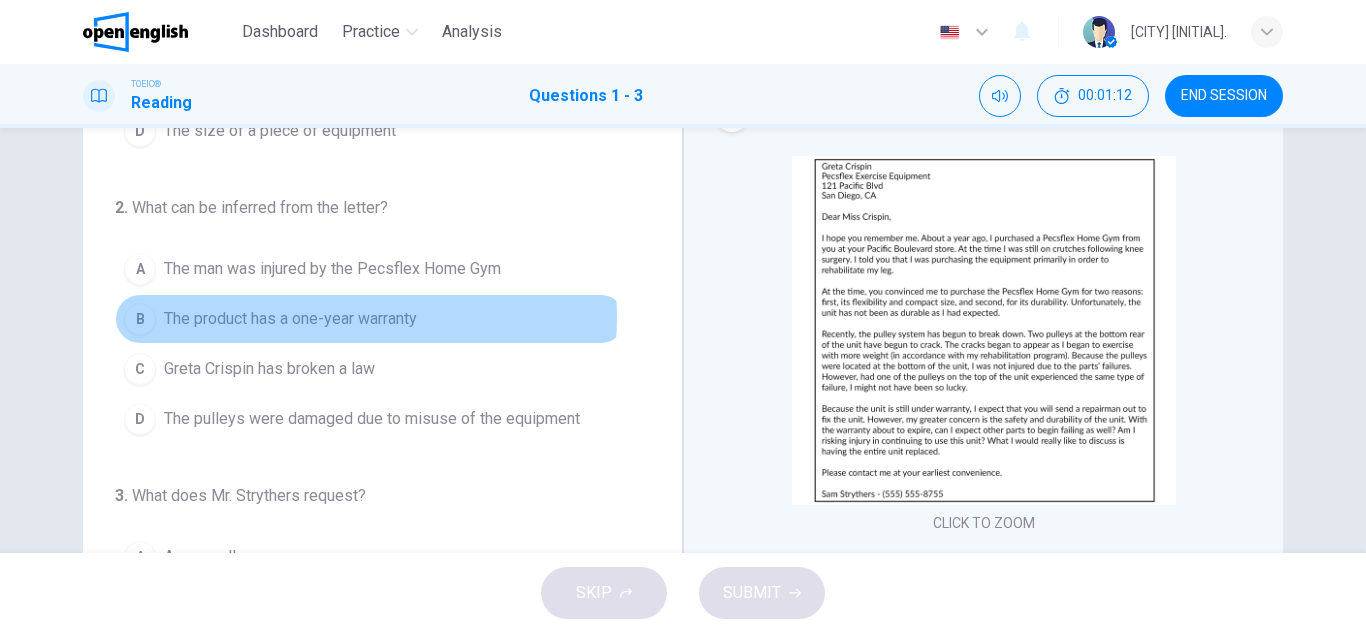 click on "The product has a one-year warranty" at bounding box center (290, 319) 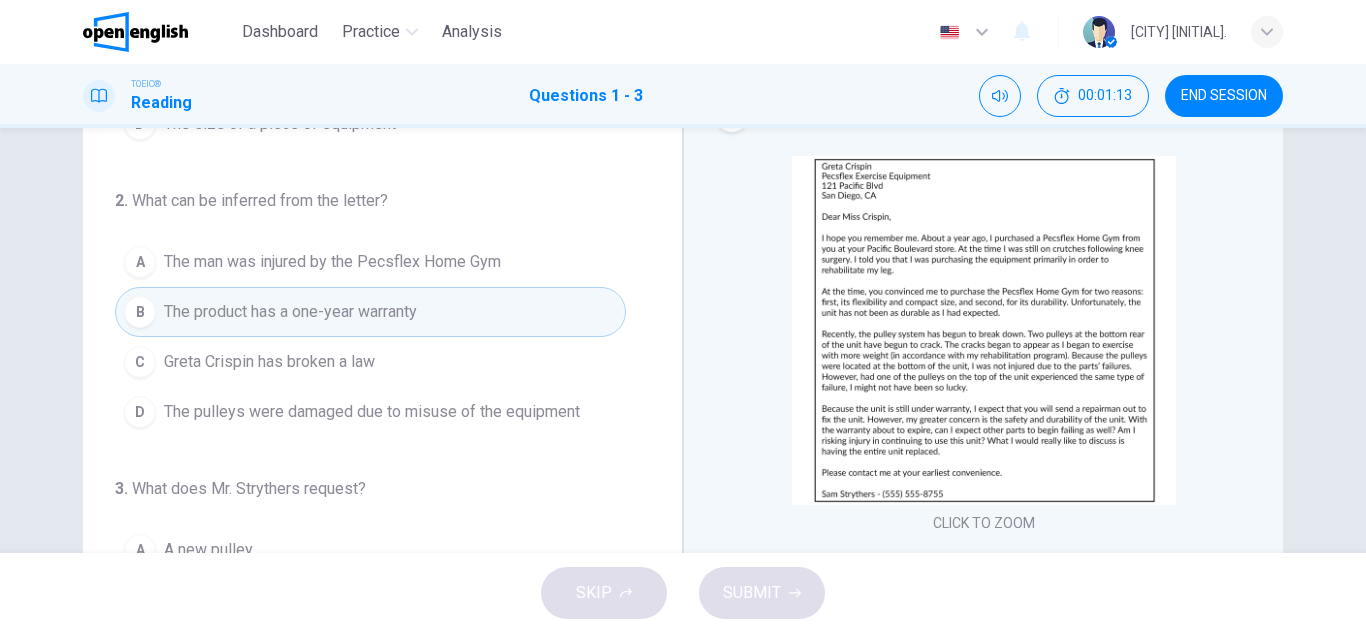 scroll, scrollTop: 209, scrollLeft: 0, axis: vertical 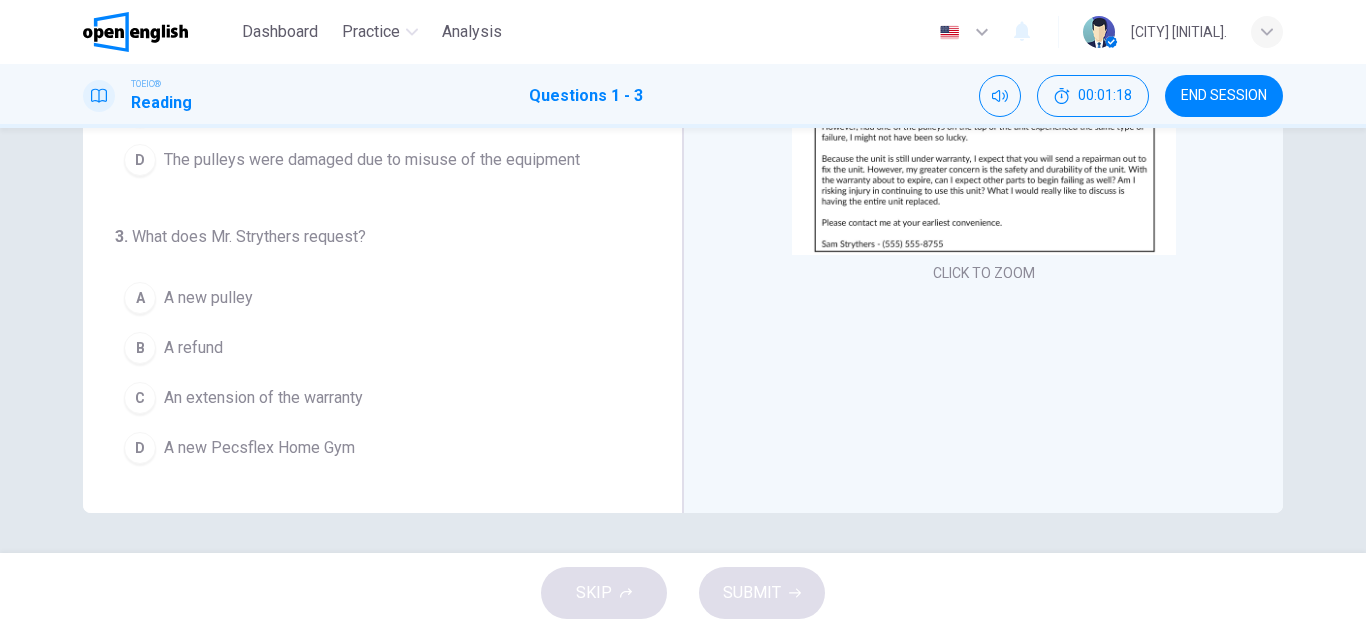 click on "D A new Pecsflex Home Gym" at bounding box center [370, 448] 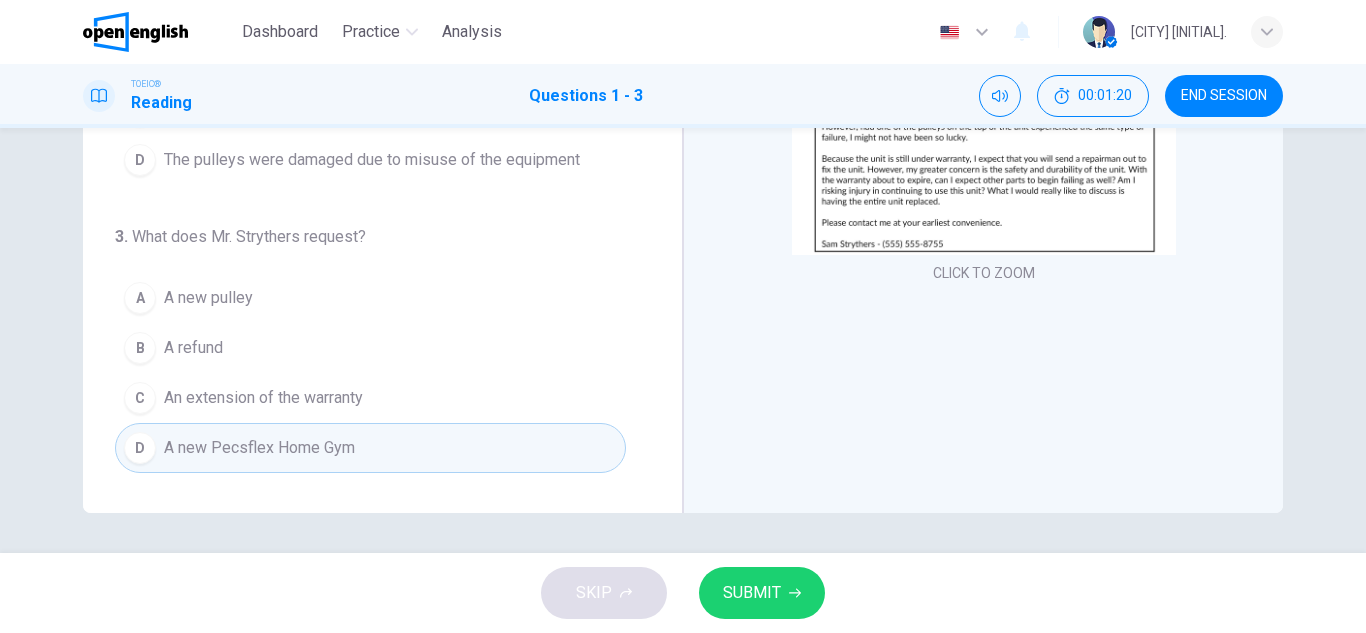 click on "SUBMIT" at bounding box center (762, 593) 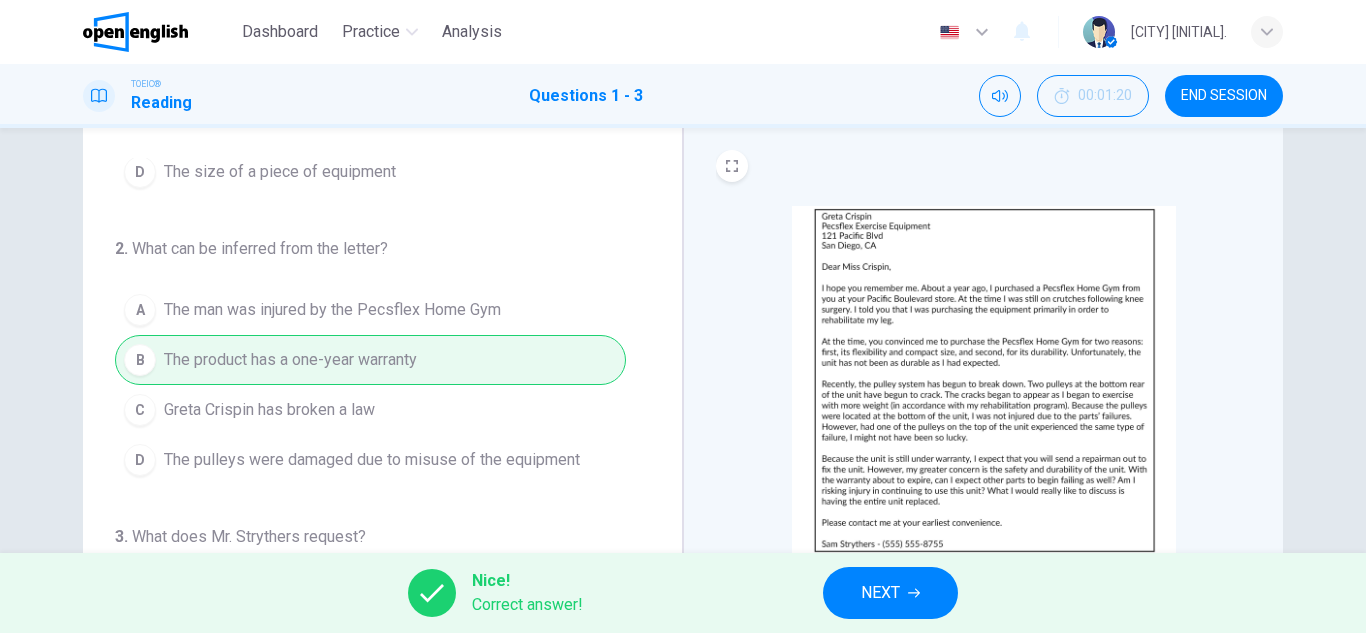 scroll, scrollTop: 0, scrollLeft: 0, axis: both 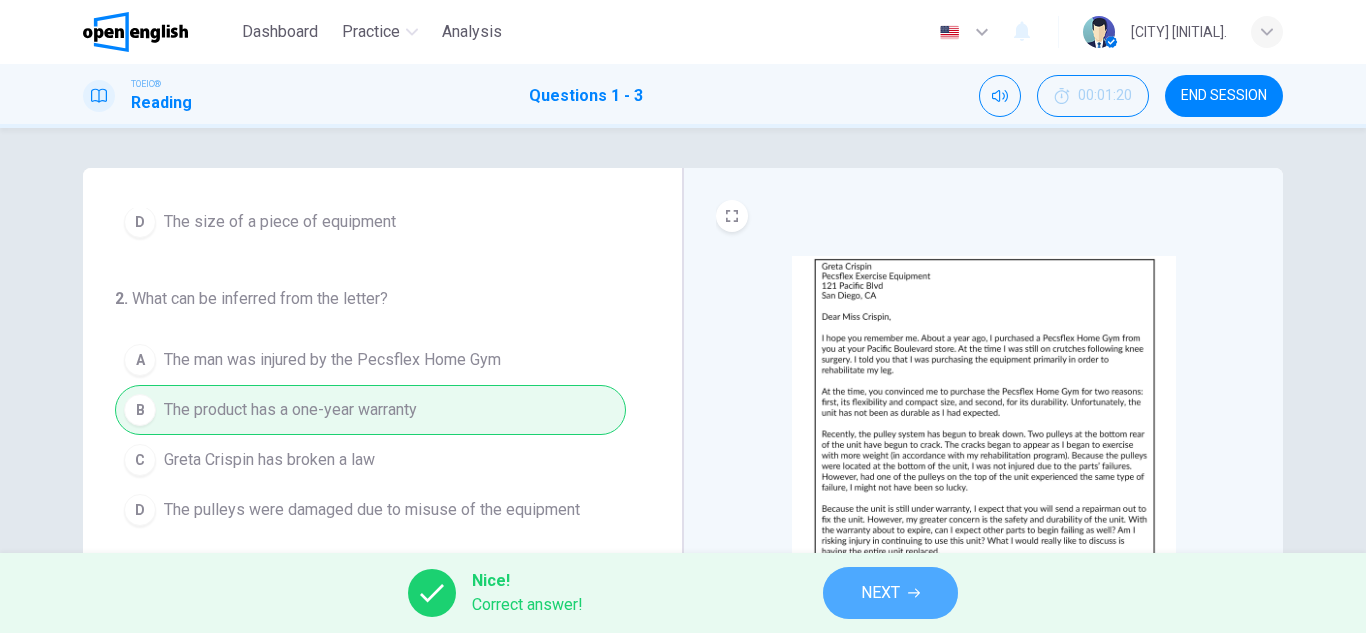 click on "NEXT" at bounding box center (890, 593) 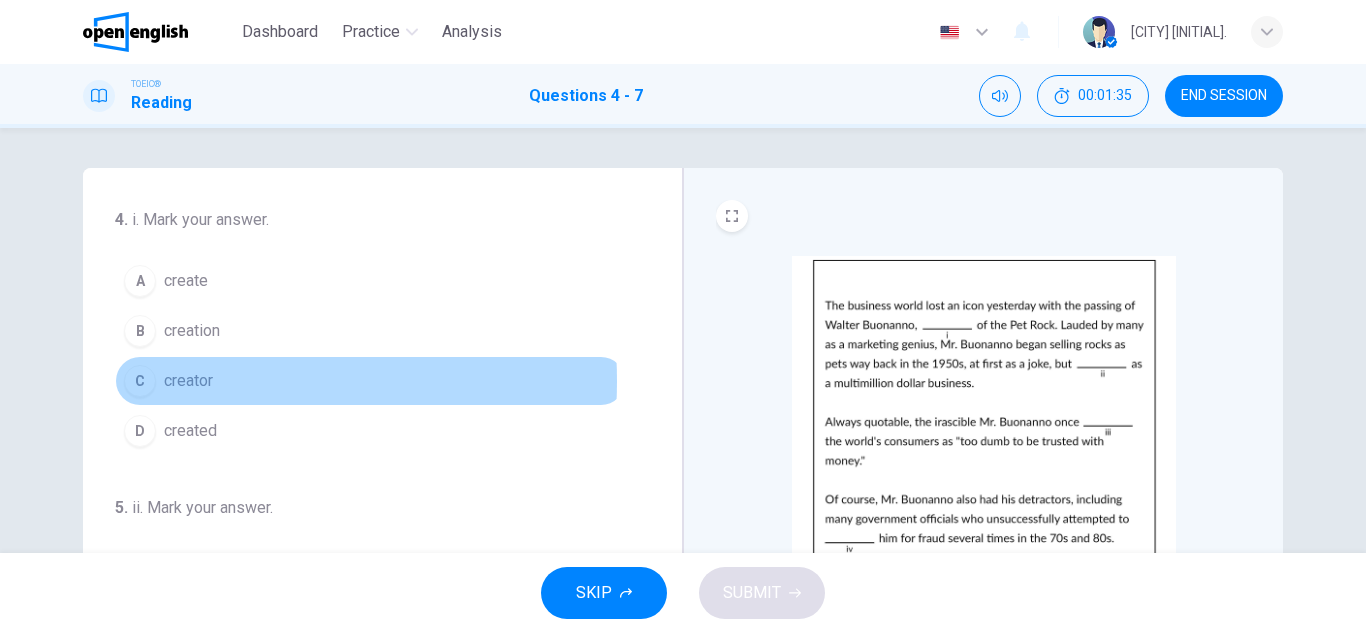 click on "creator" at bounding box center [188, 381] 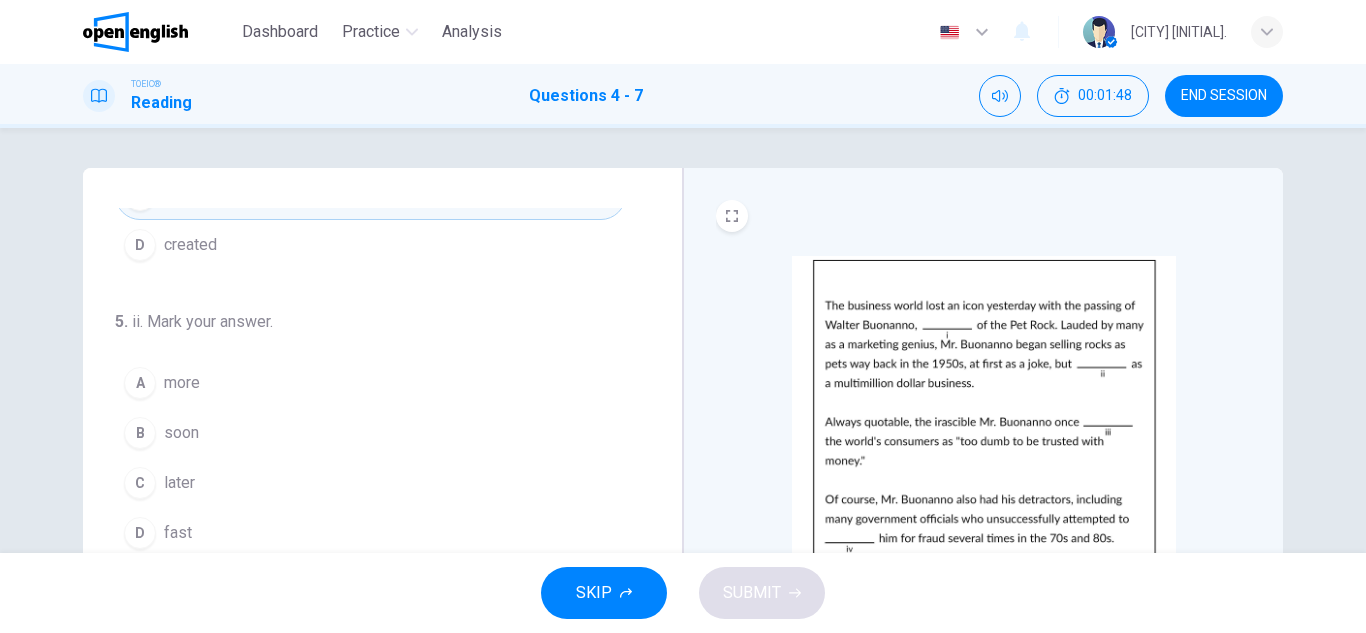scroll, scrollTop: 300, scrollLeft: 0, axis: vertical 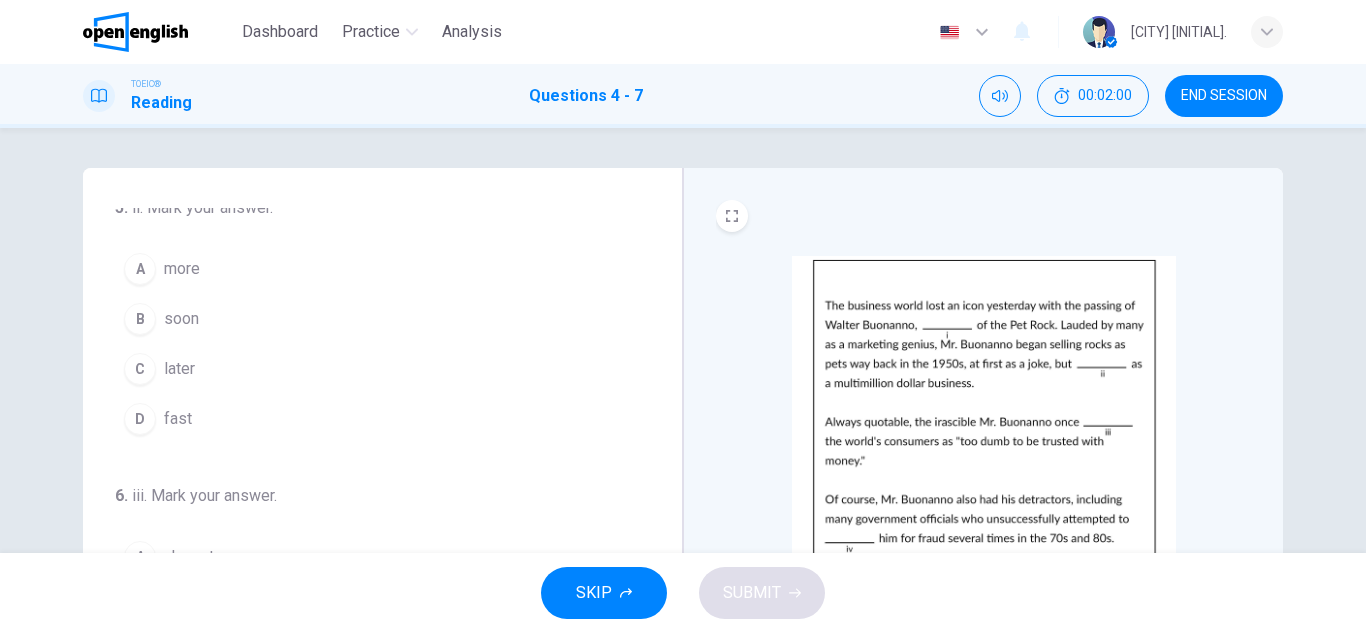 click on "later" at bounding box center (179, 369) 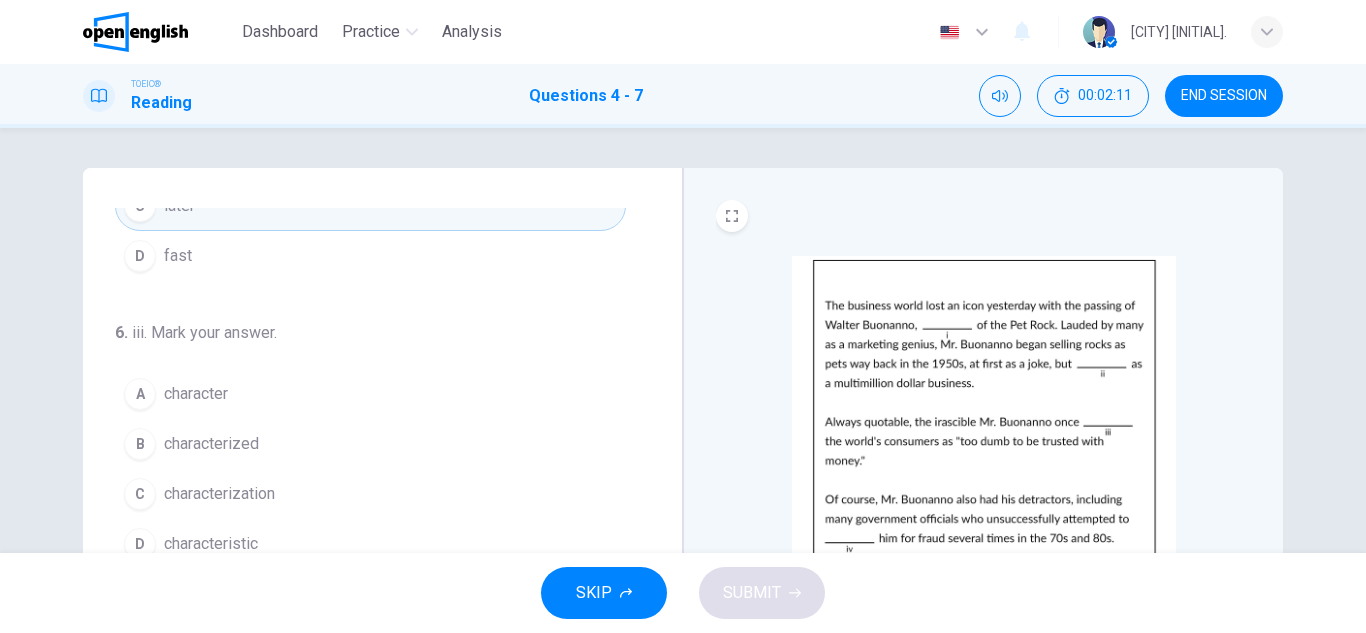 scroll, scrollTop: 497, scrollLeft: 0, axis: vertical 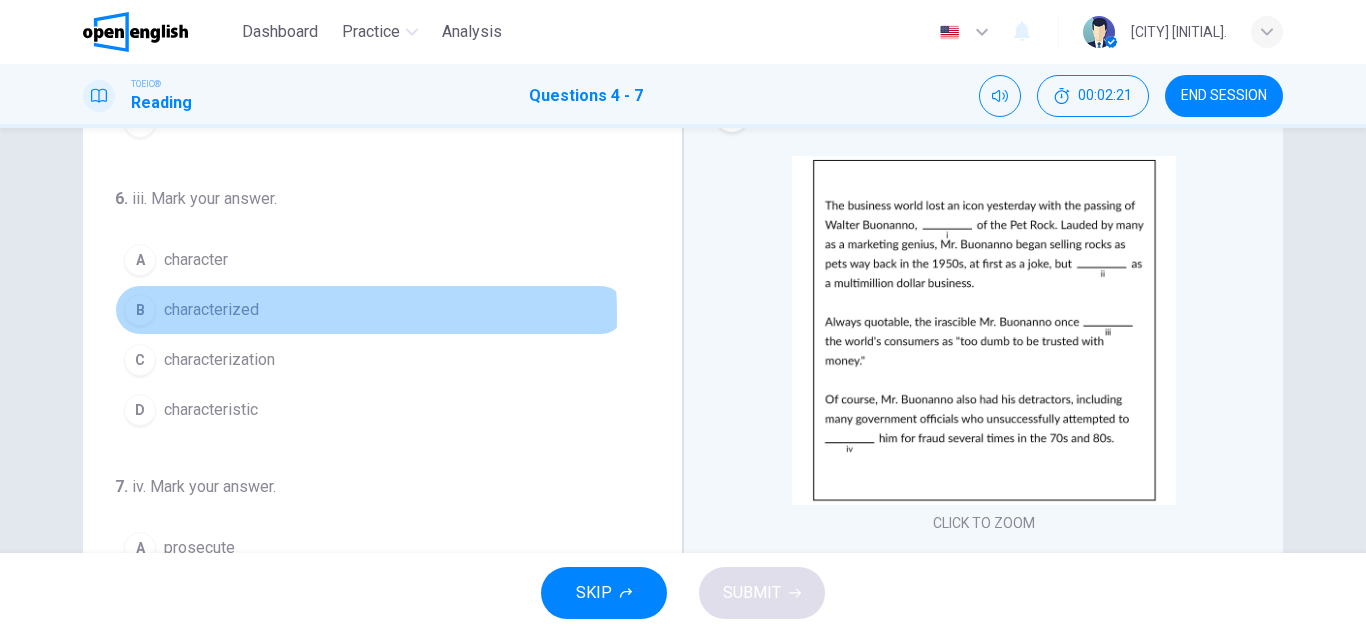 click on "characterized" at bounding box center [211, 310] 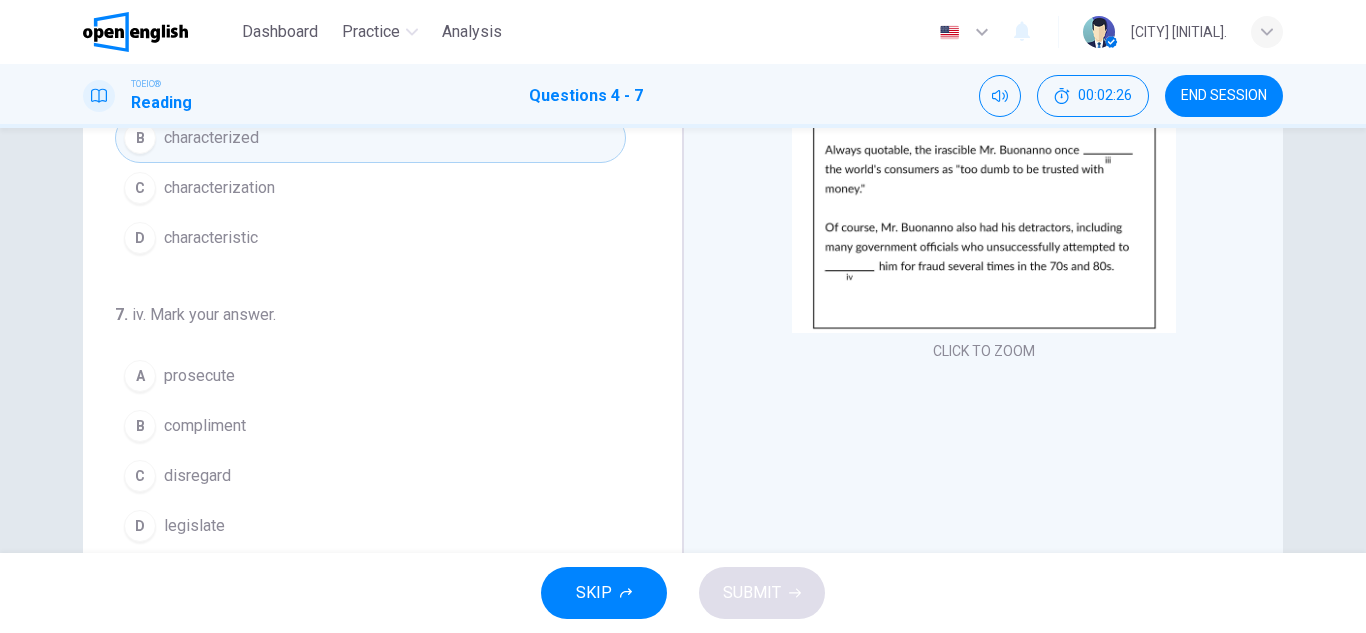 scroll, scrollTop: 300, scrollLeft: 0, axis: vertical 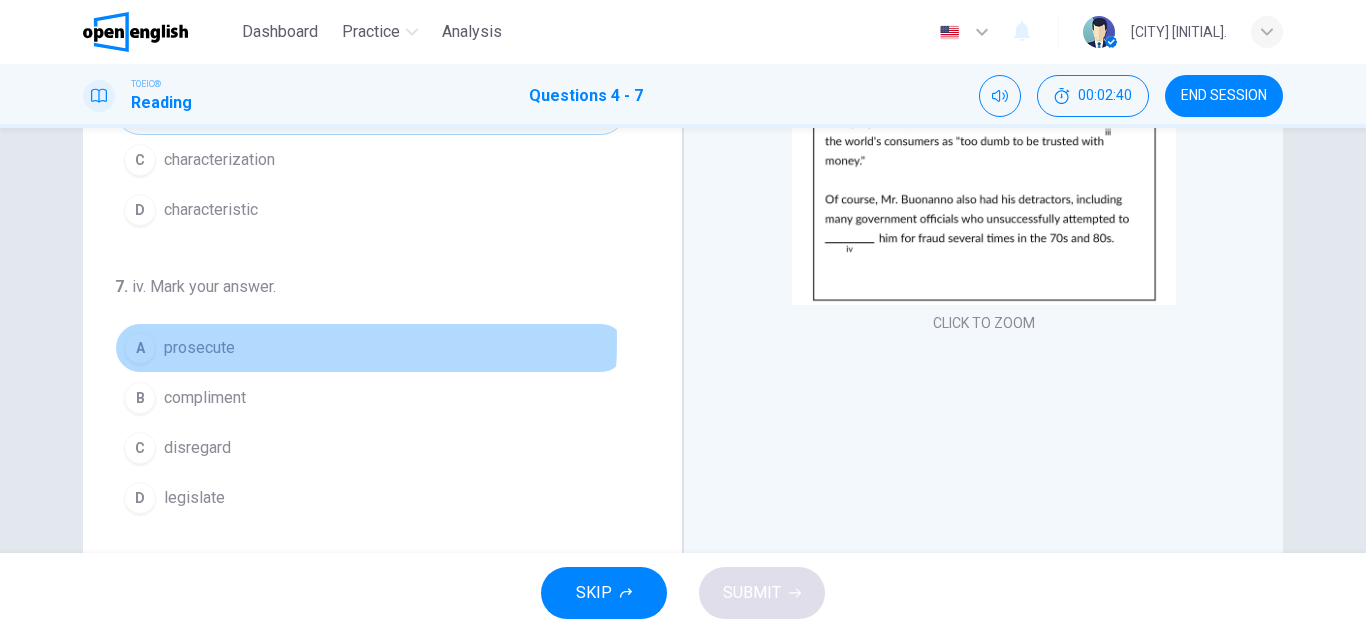 click on "prosecute" at bounding box center (199, 348) 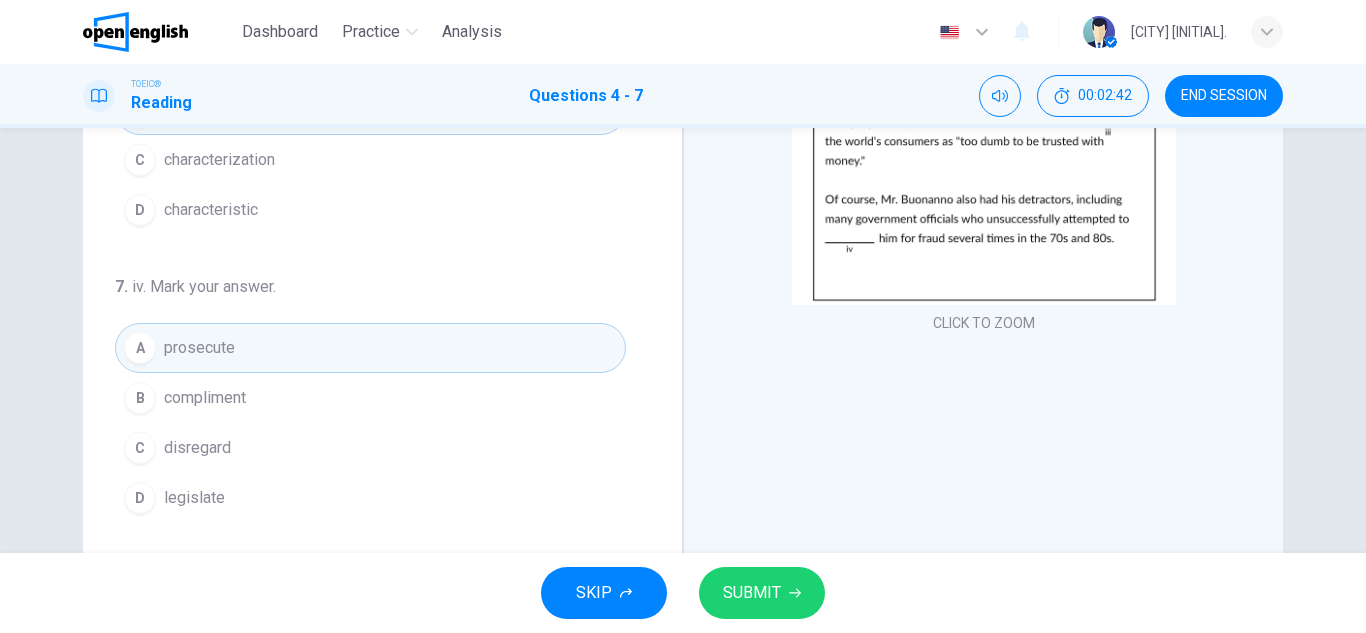 click on "SUBMIT" at bounding box center (752, 593) 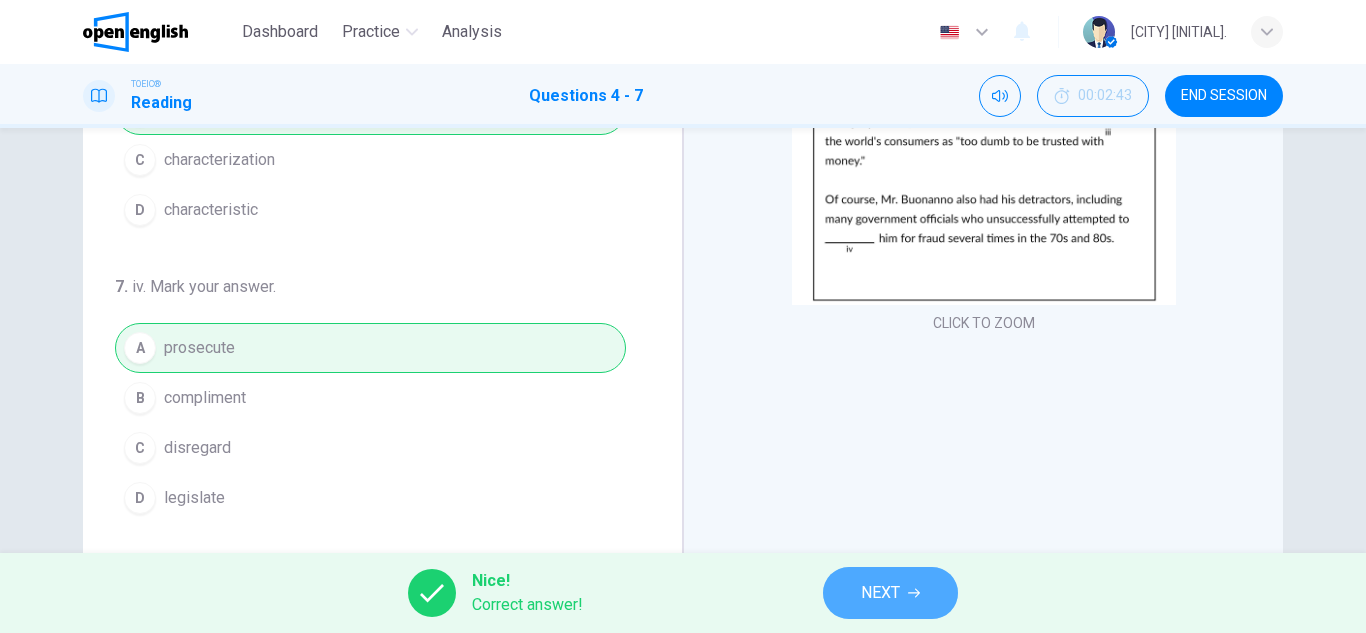 click on "NEXT" at bounding box center (890, 593) 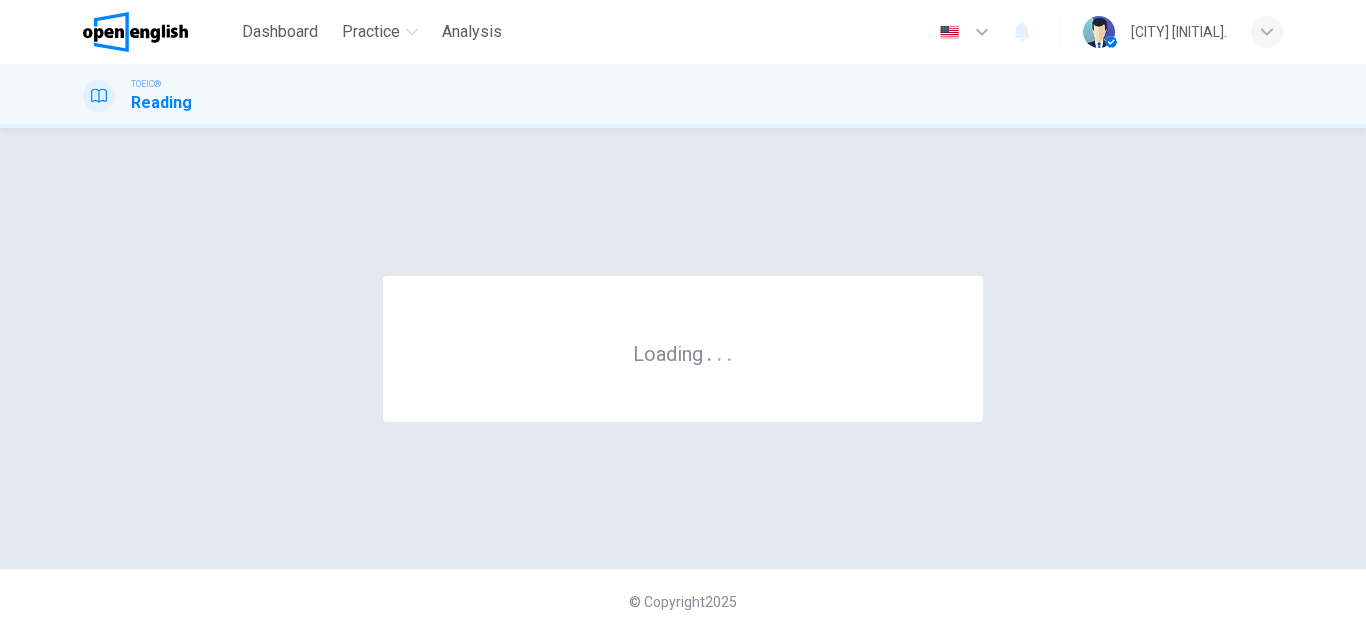 scroll, scrollTop: 0, scrollLeft: 0, axis: both 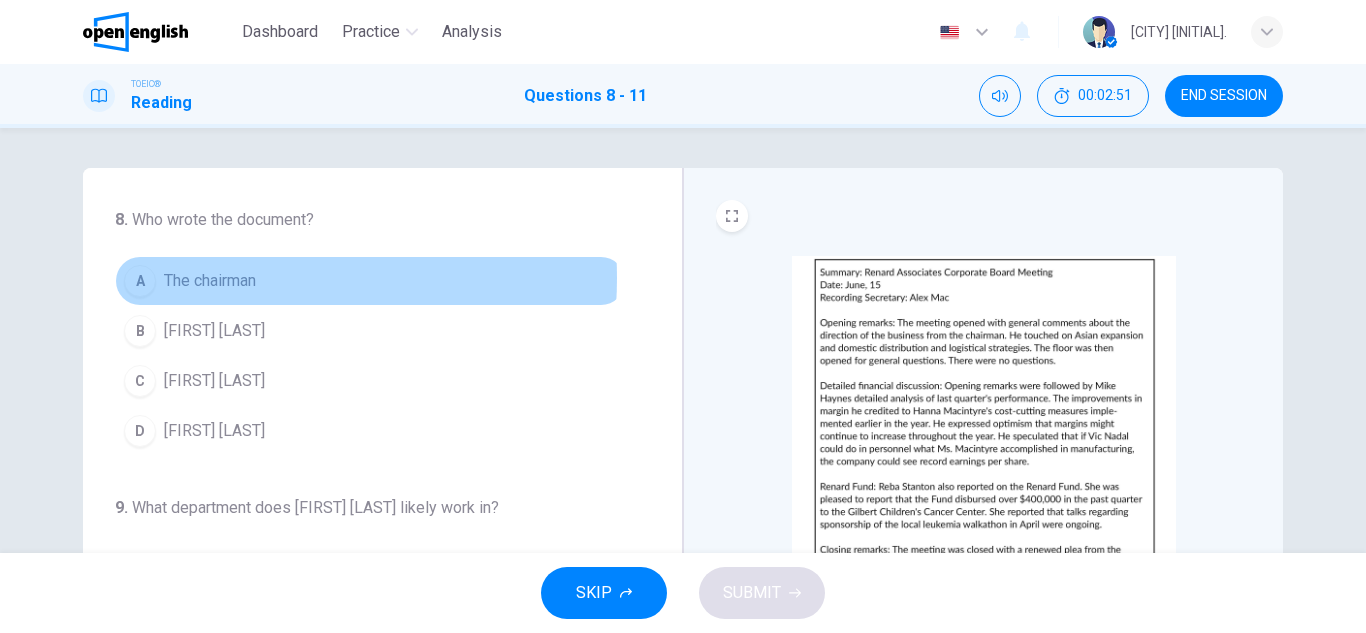 click on "The chairman" at bounding box center (210, 281) 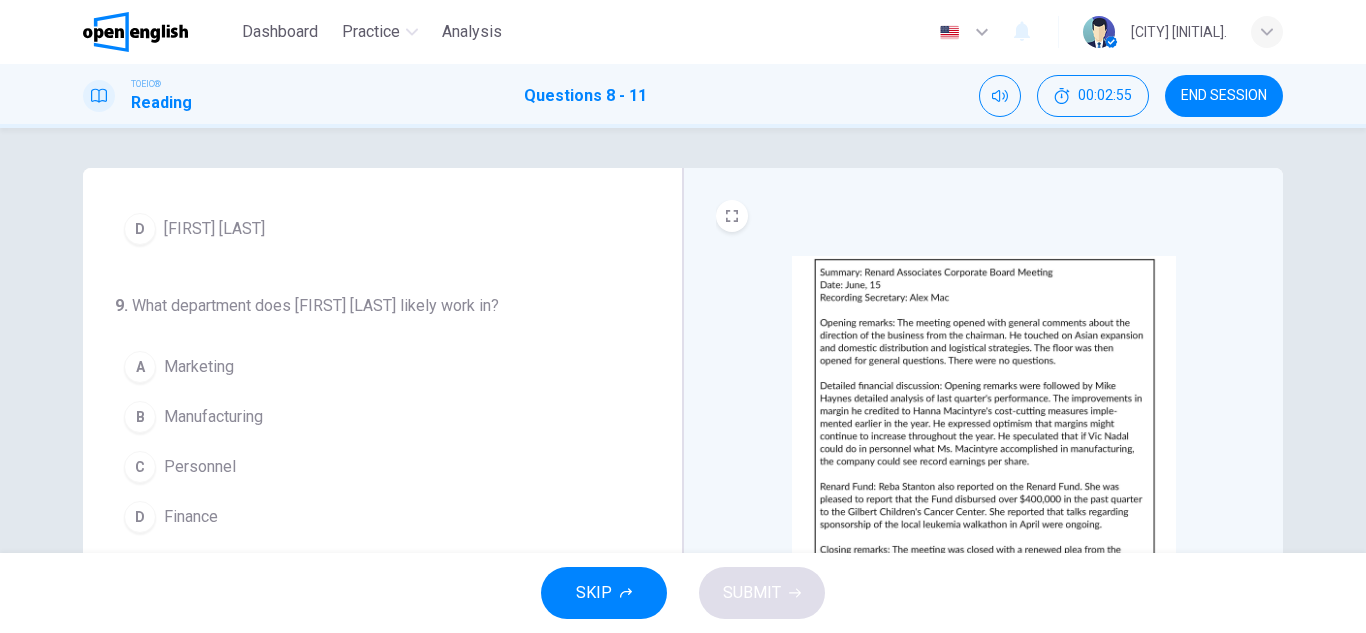 scroll, scrollTop: 300, scrollLeft: 0, axis: vertical 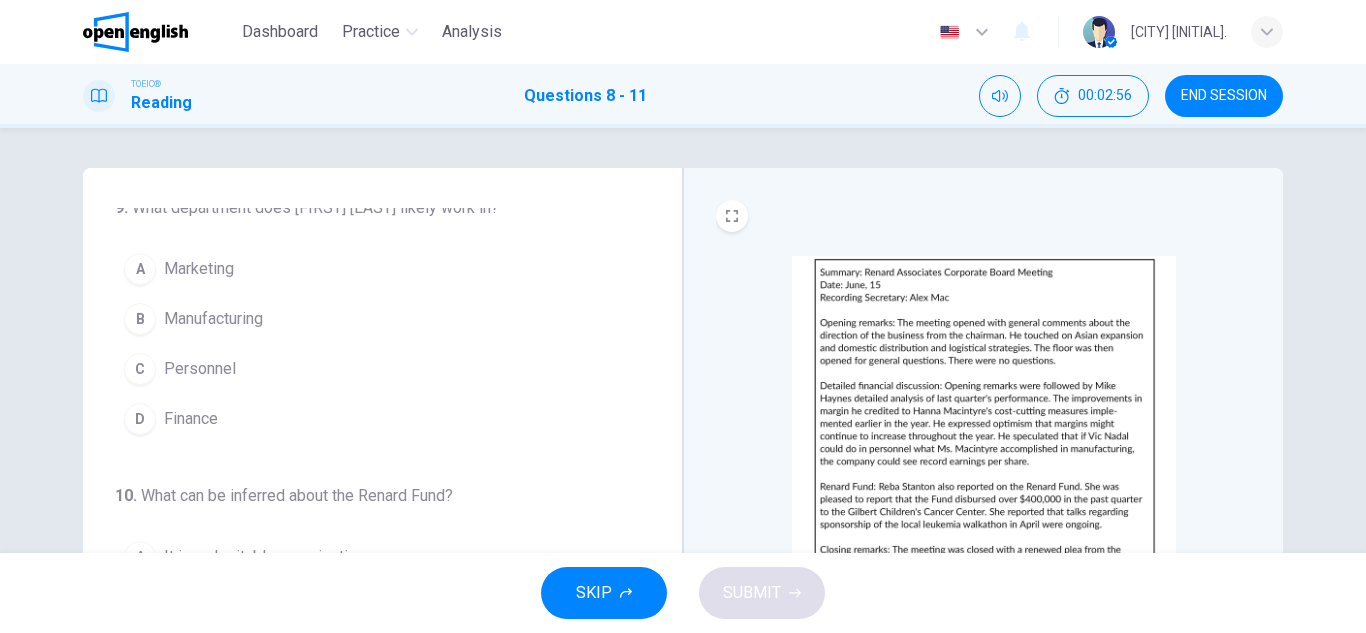 click on "SKIP" at bounding box center [594, 593] 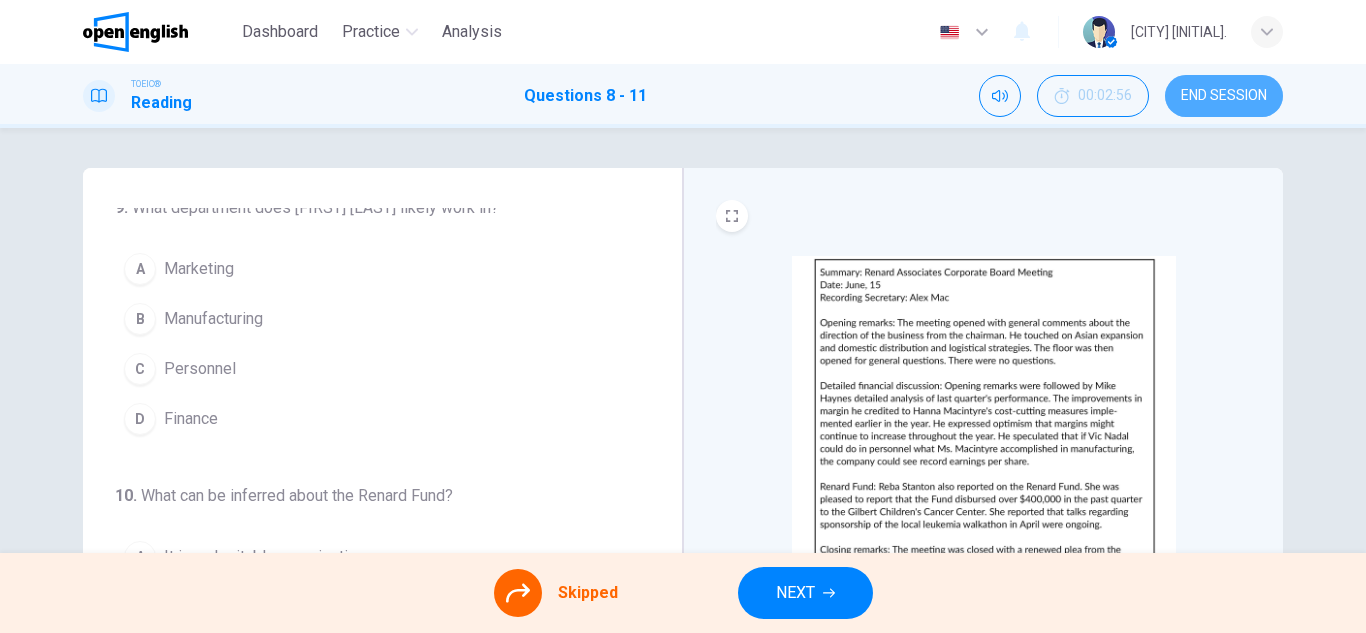 click on "END SESSION" at bounding box center [1224, 96] 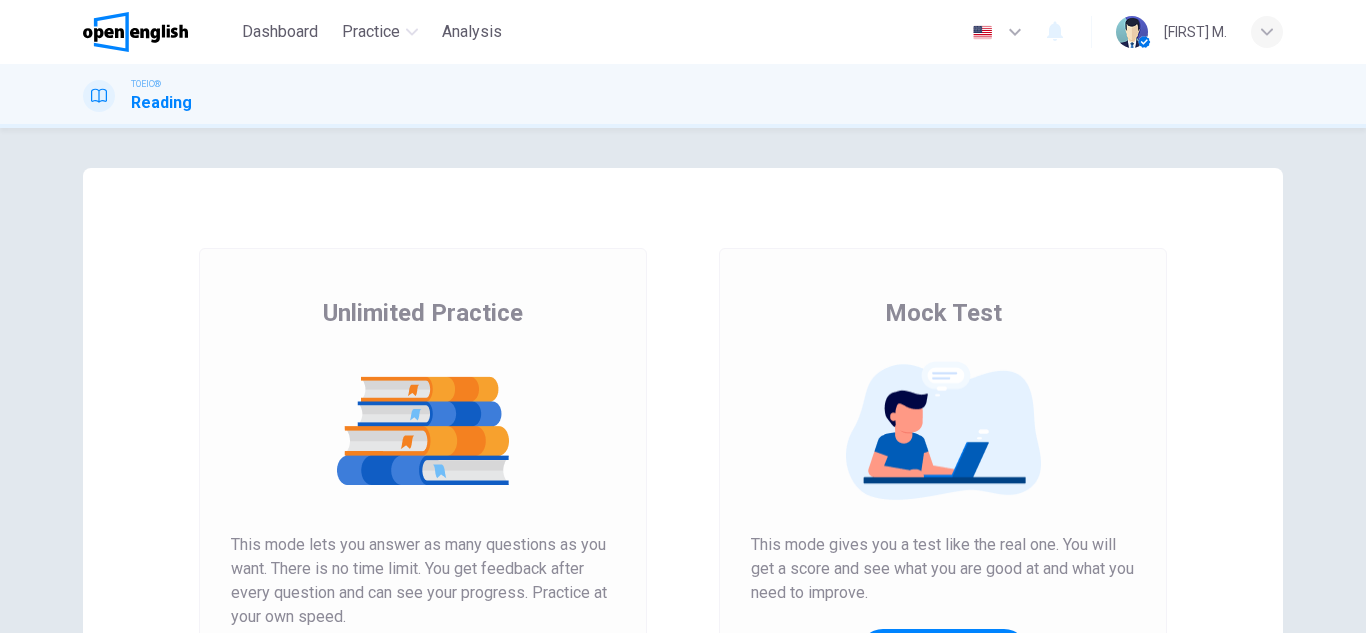 scroll, scrollTop: 0, scrollLeft: 0, axis: both 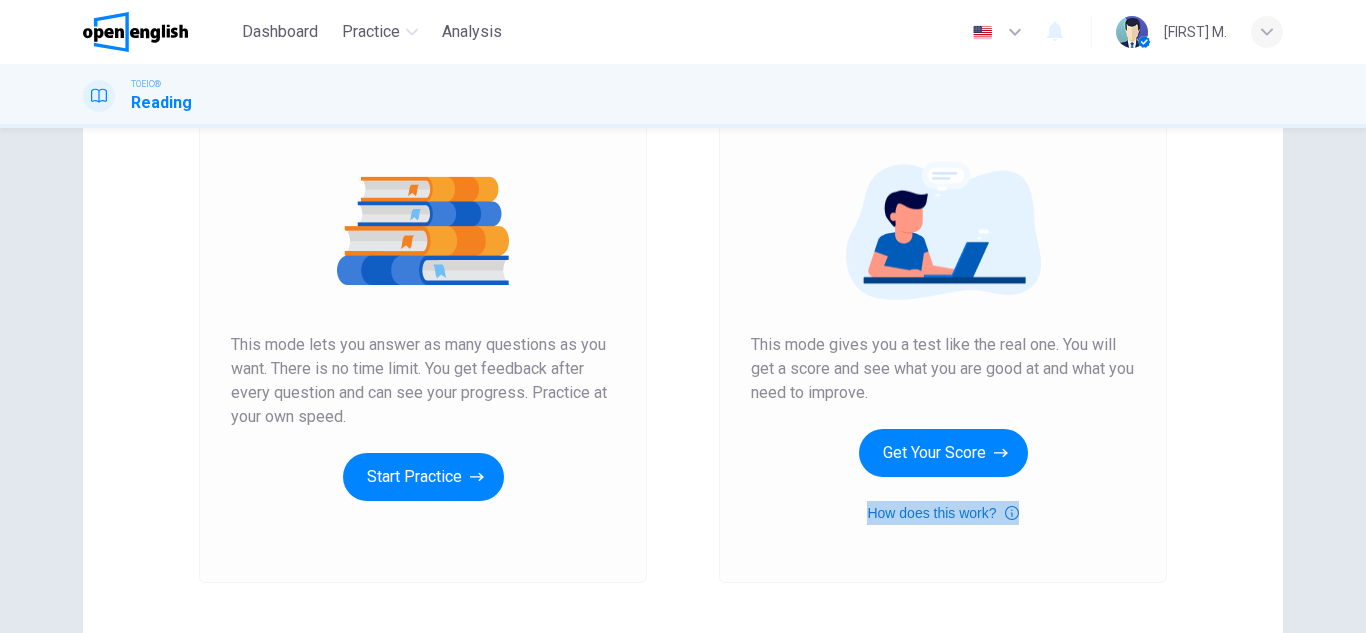 click on "How does this work?" at bounding box center [942, 513] 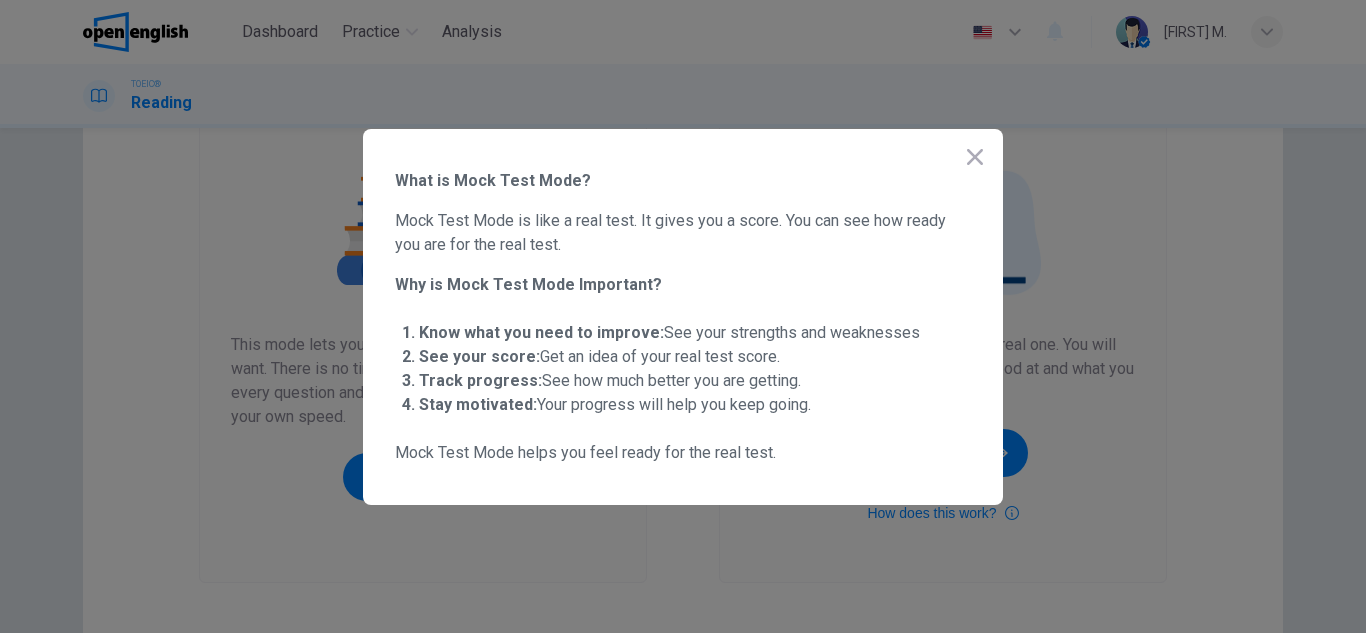 click 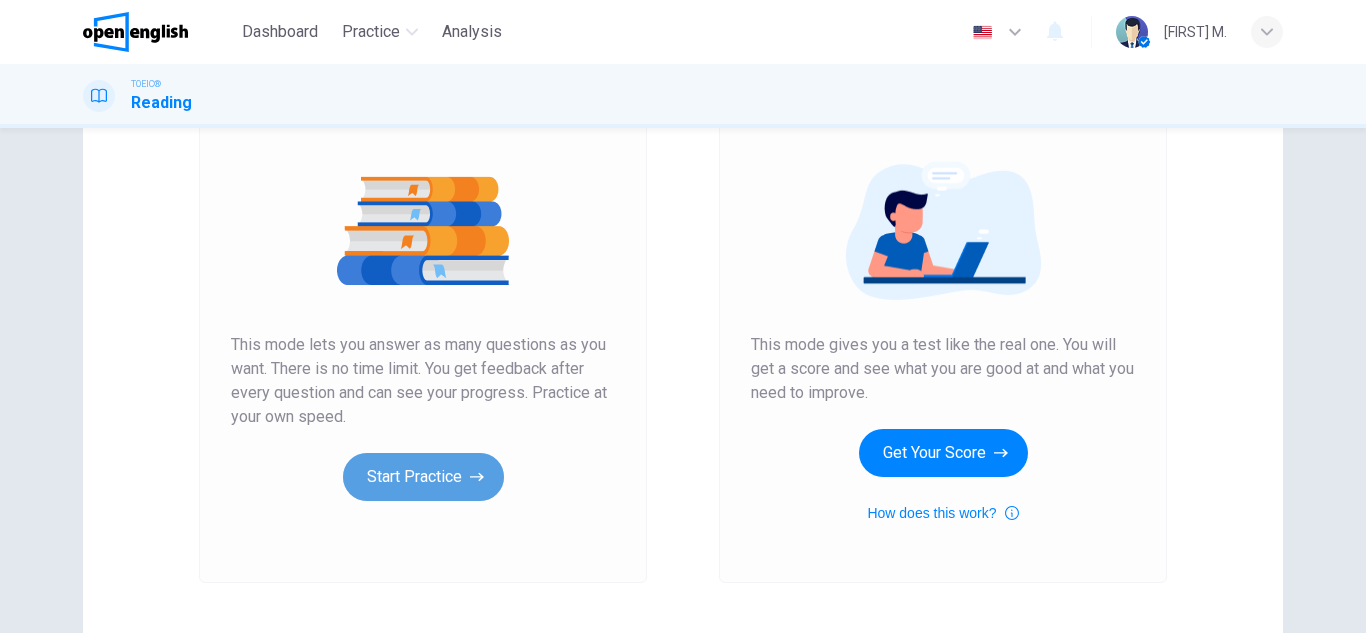 click on "Start Practice" at bounding box center (423, 477) 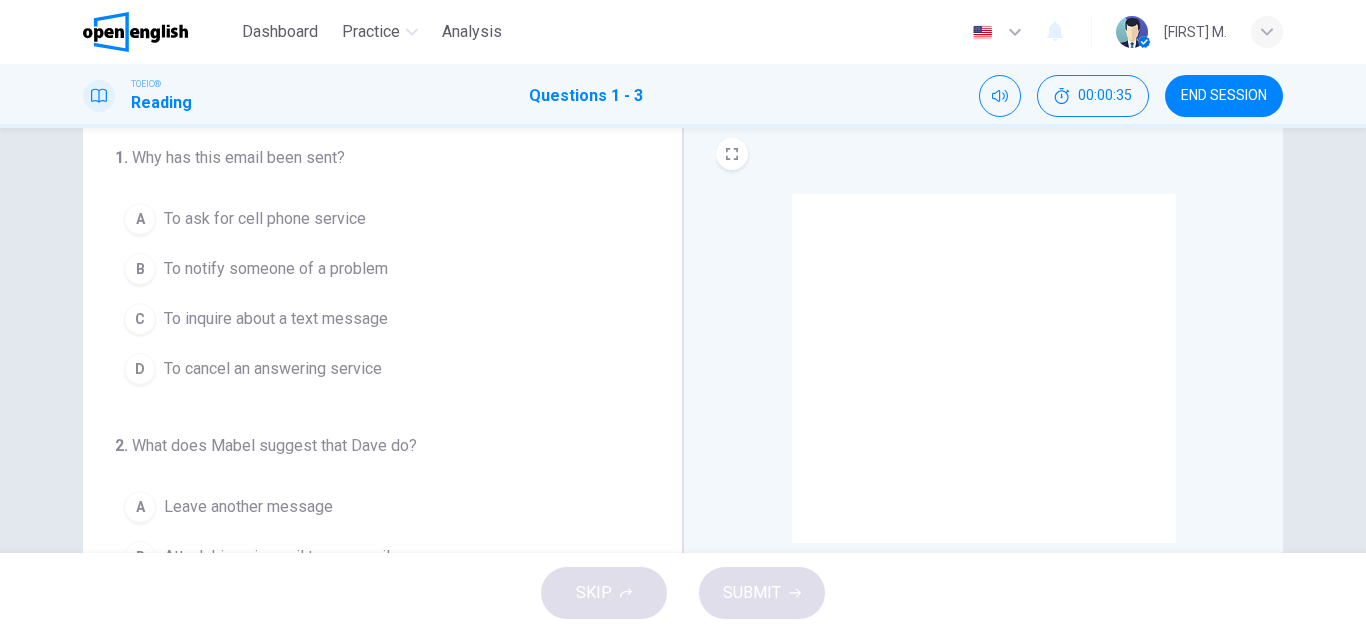 scroll, scrollTop: 0, scrollLeft: 0, axis: both 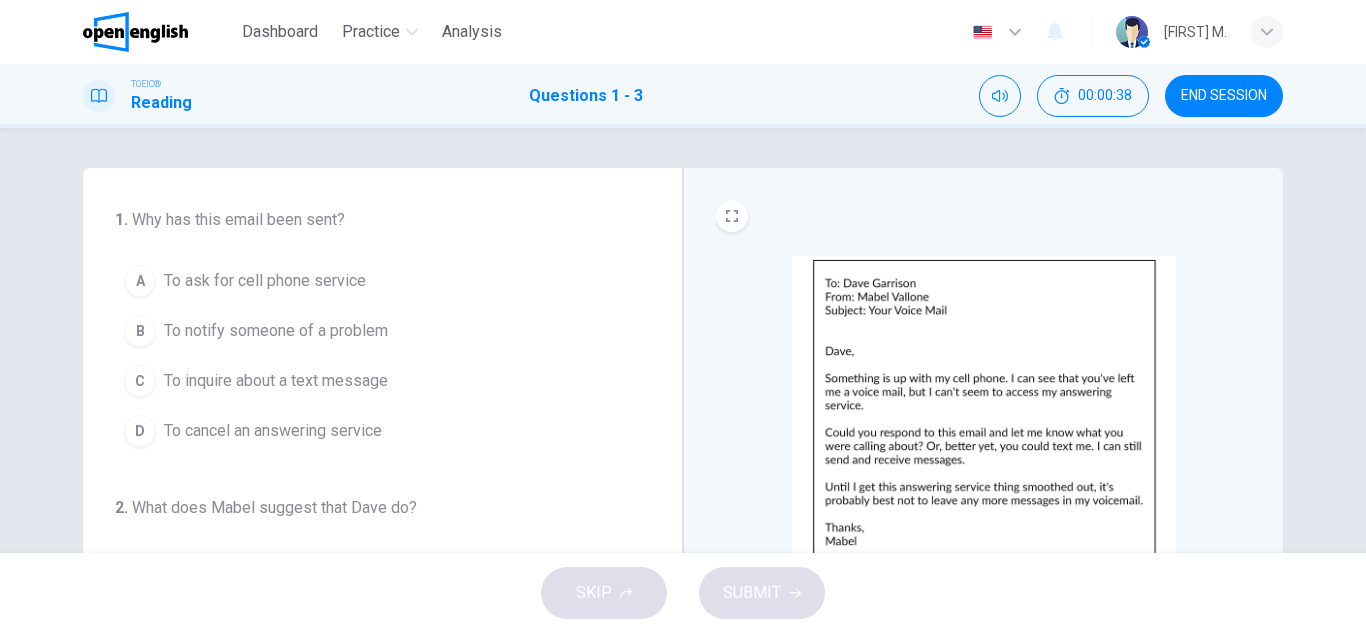 click on "To notify someone of a problem" at bounding box center (276, 331) 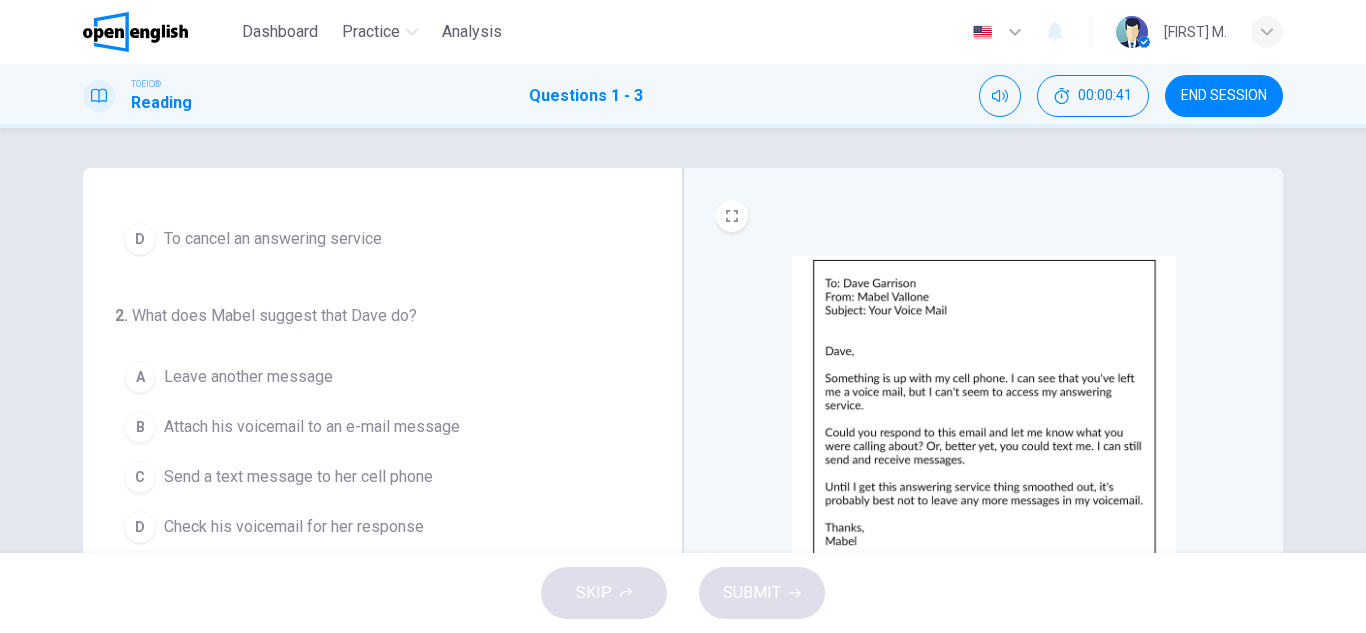 scroll, scrollTop: 209, scrollLeft: 0, axis: vertical 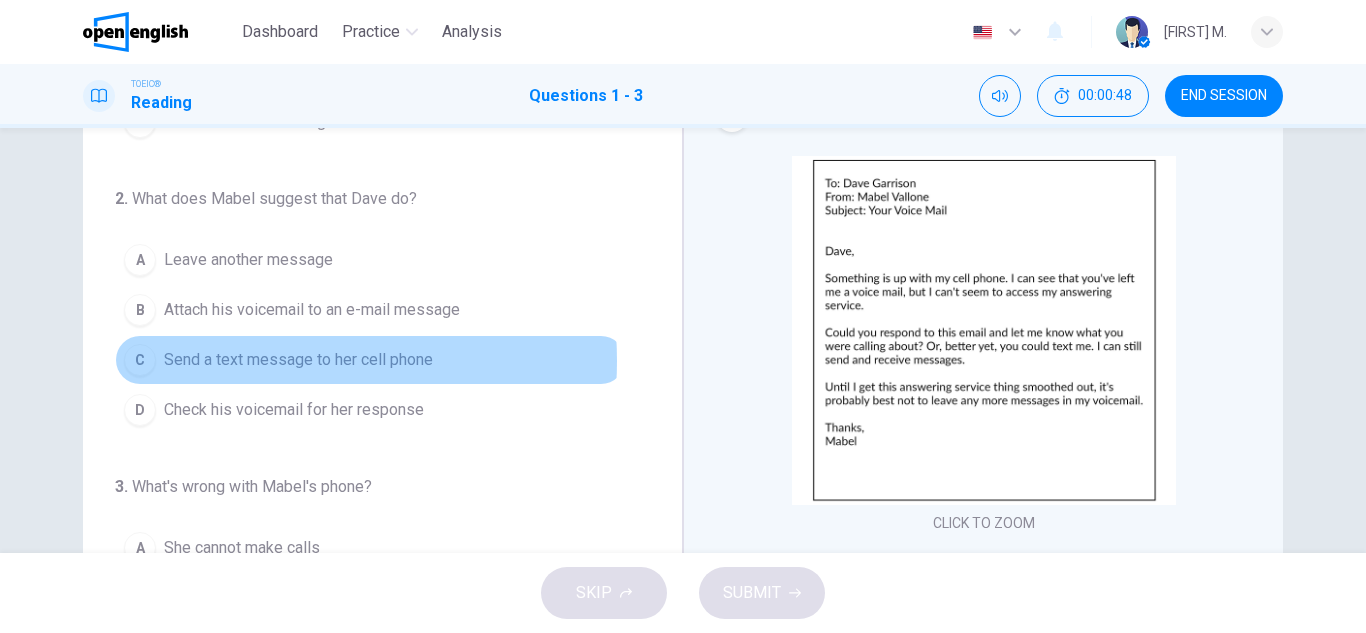 click on "Send a text message to her cell phone" at bounding box center [298, 360] 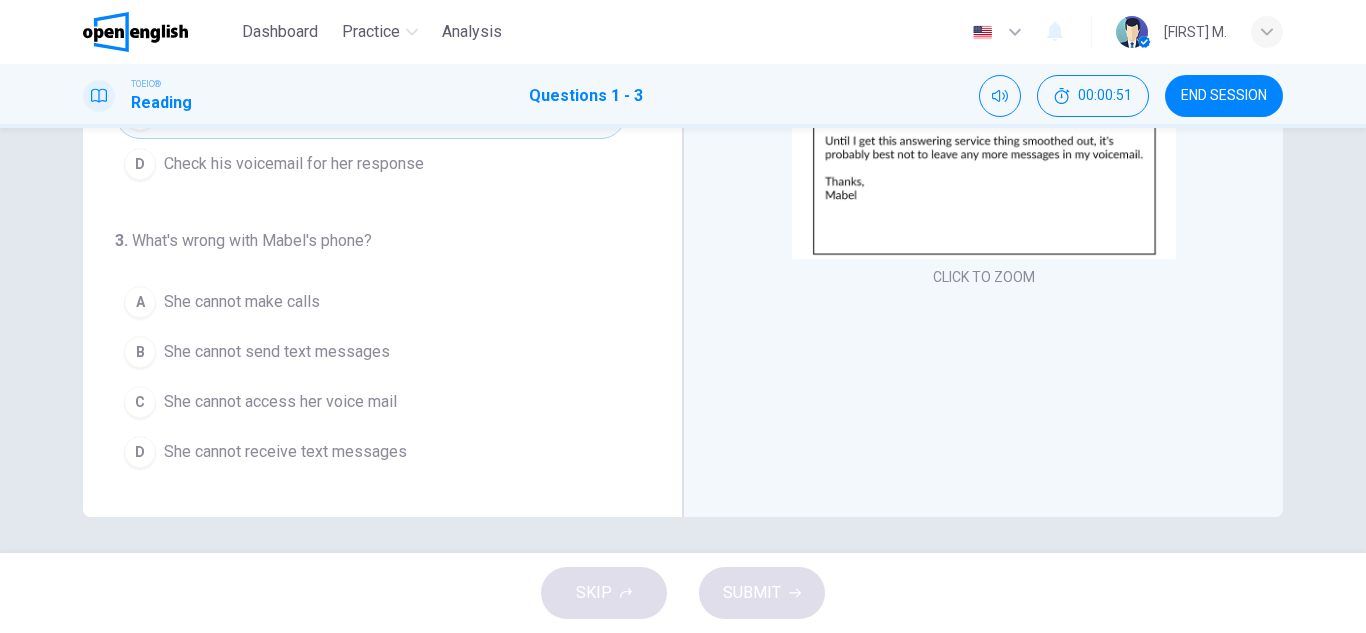 scroll, scrollTop: 350, scrollLeft: 0, axis: vertical 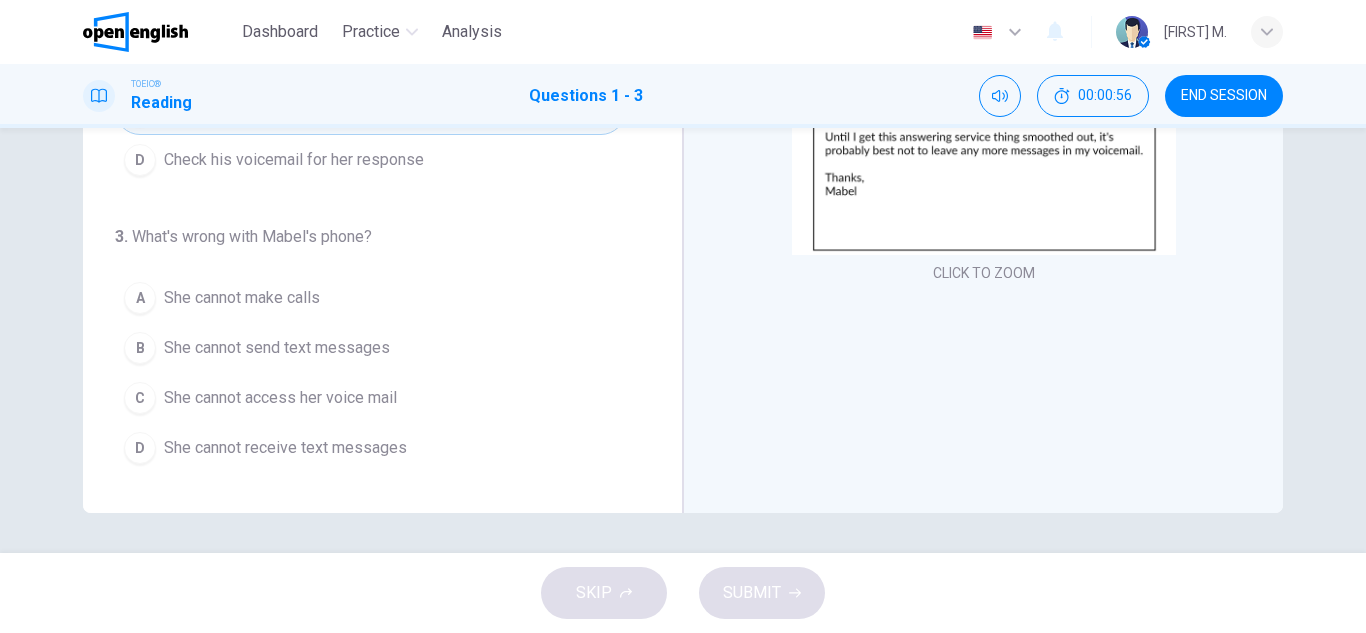 click on "She cannot access her voice mail" at bounding box center (280, 398) 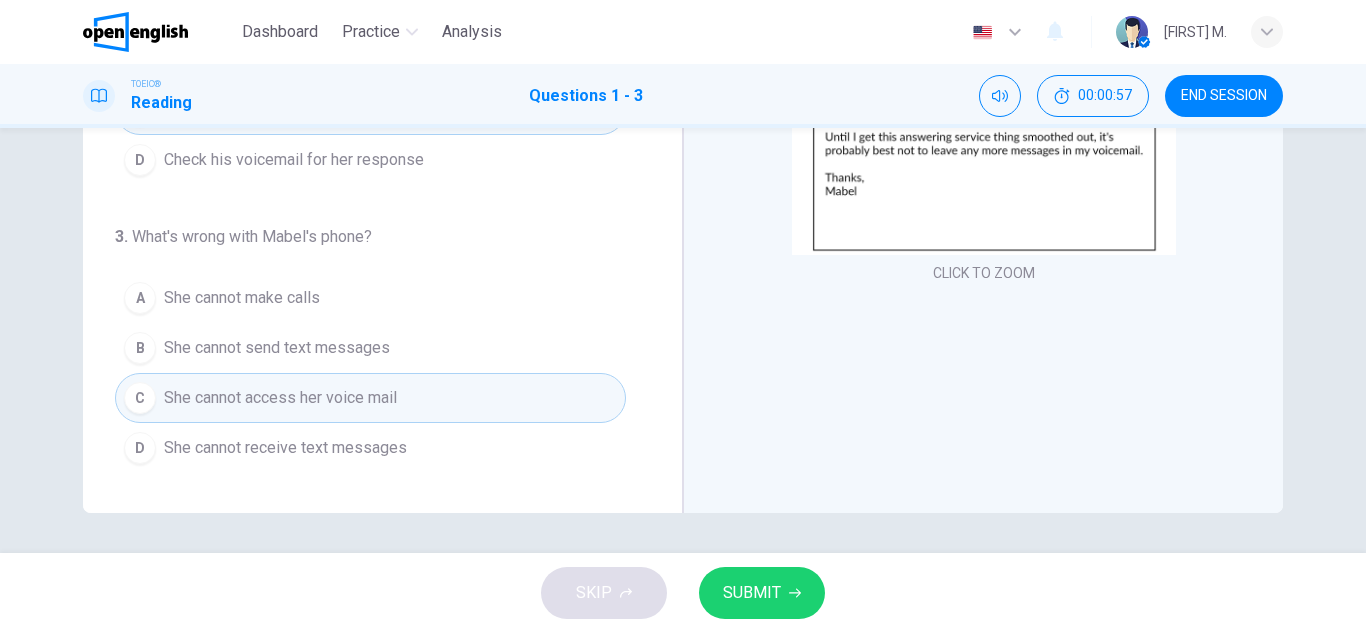 click on "SUBMIT" at bounding box center (752, 593) 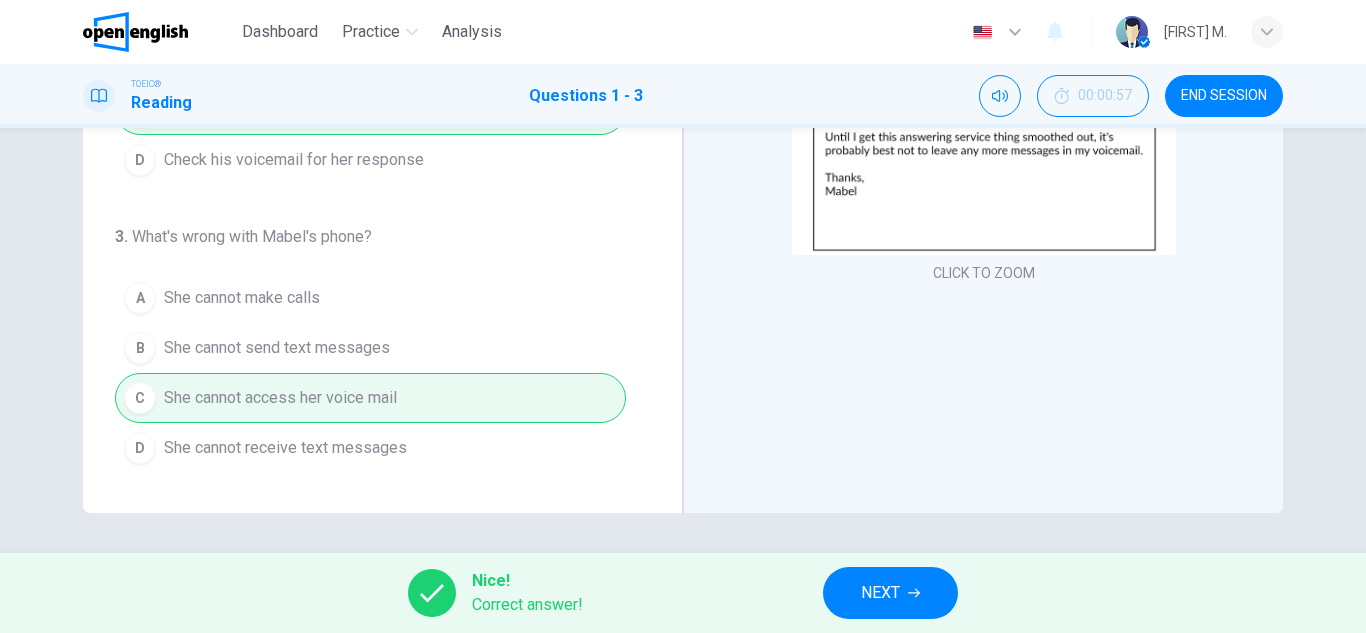 click on "NEXT" at bounding box center [880, 593] 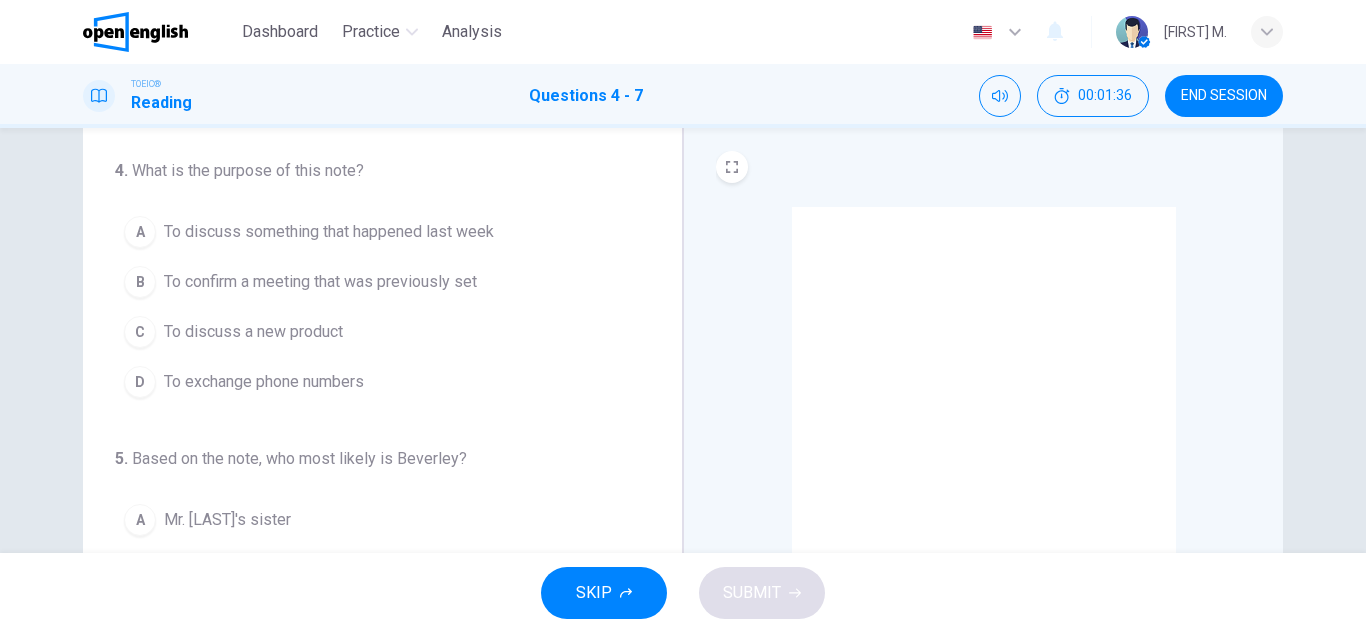 scroll, scrollTop: 0, scrollLeft: 0, axis: both 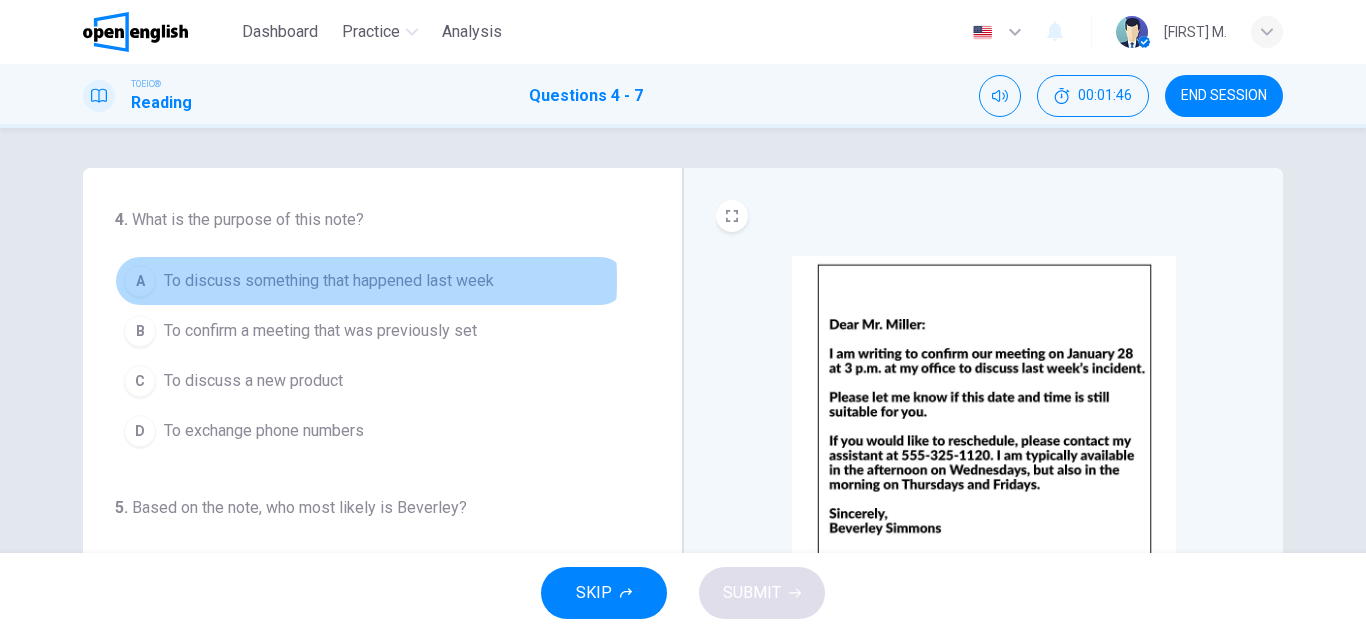 click on "To discuss something that happened last week" at bounding box center [329, 281] 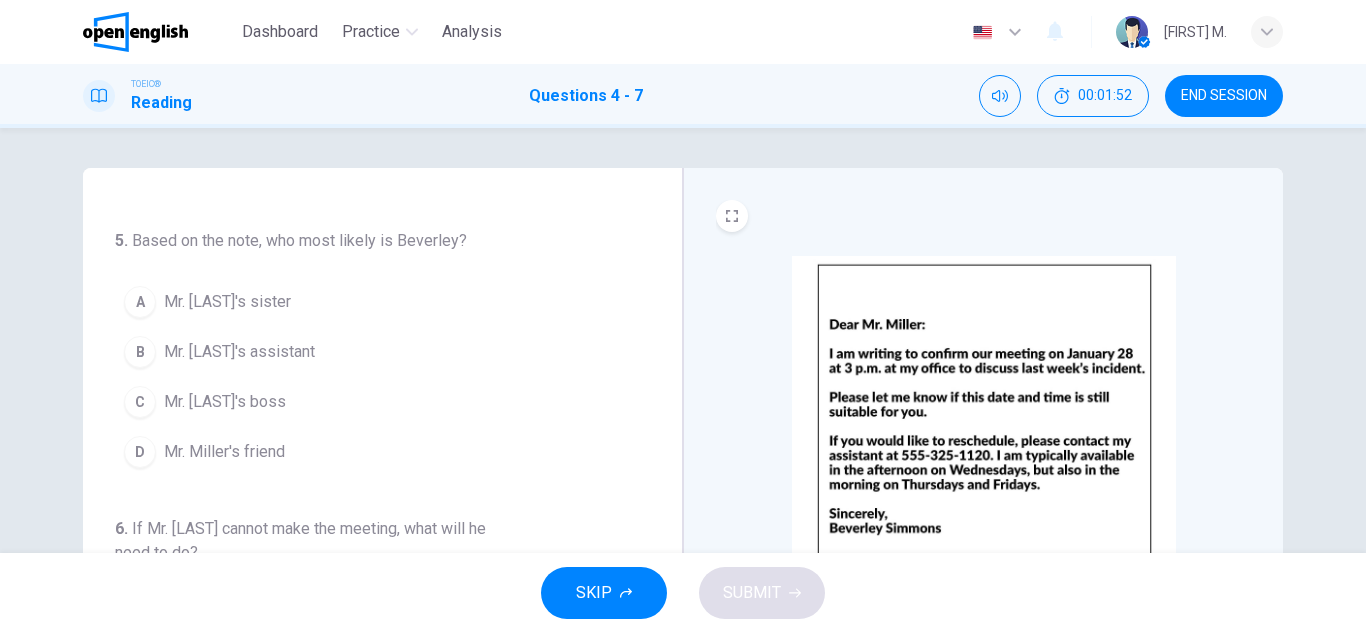 scroll, scrollTop: 300, scrollLeft: 0, axis: vertical 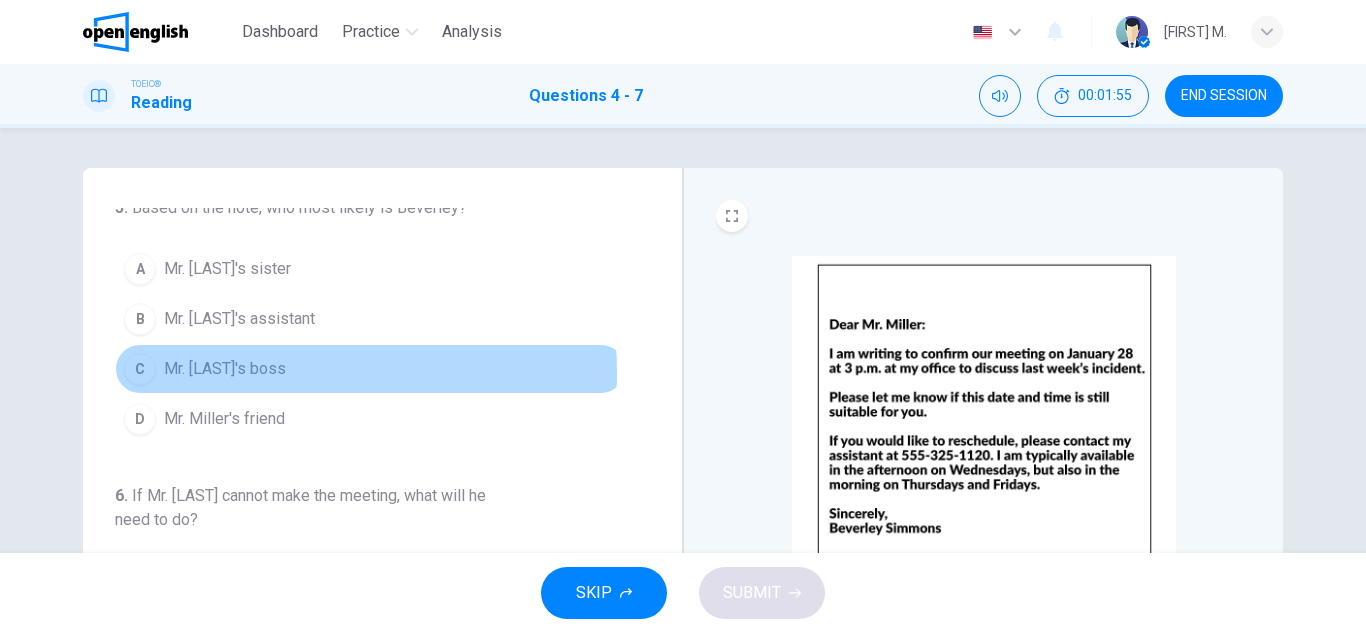 click on "Mr. Miller's boss" at bounding box center [225, 369] 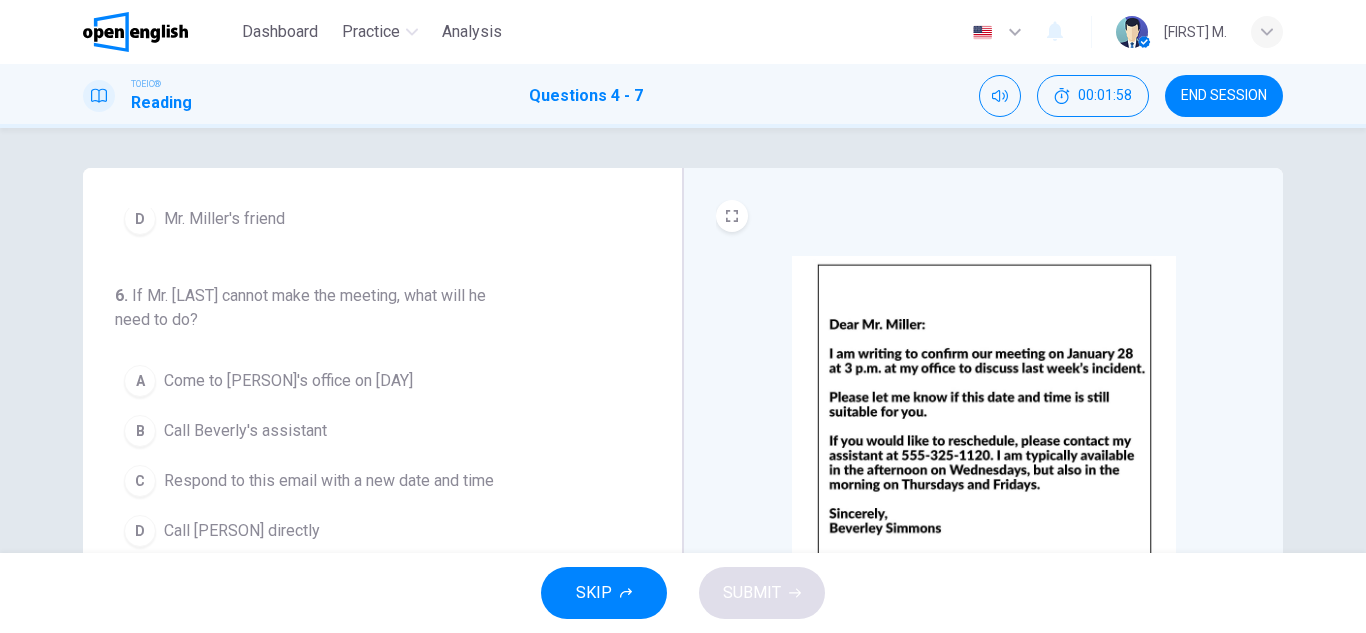 scroll, scrollTop: 545, scrollLeft: 0, axis: vertical 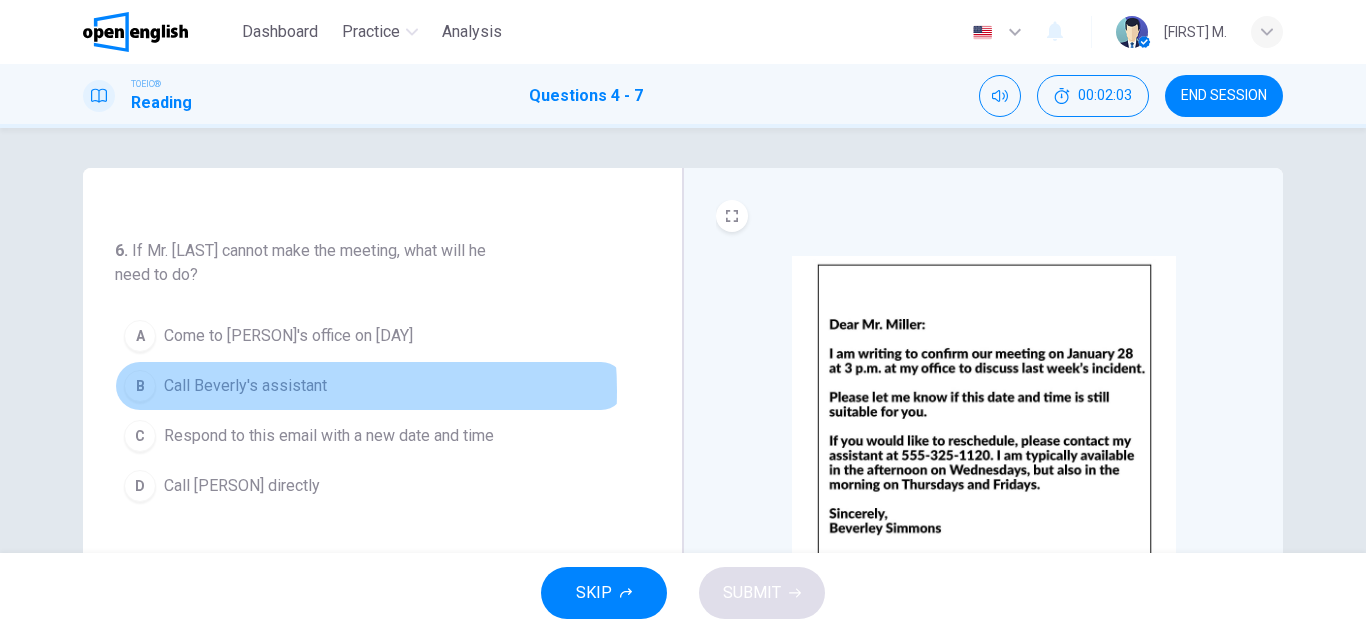 click on "Call Beverly's assistant" at bounding box center [245, 386] 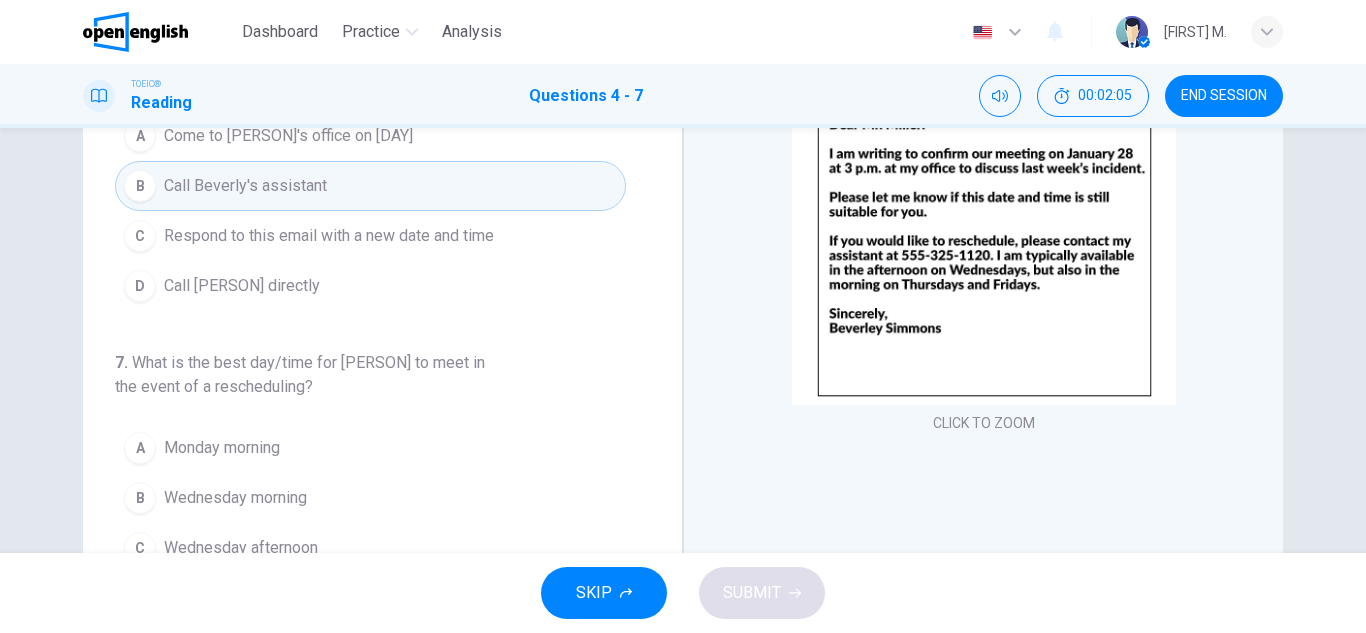 scroll, scrollTop: 300, scrollLeft: 0, axis: vertical 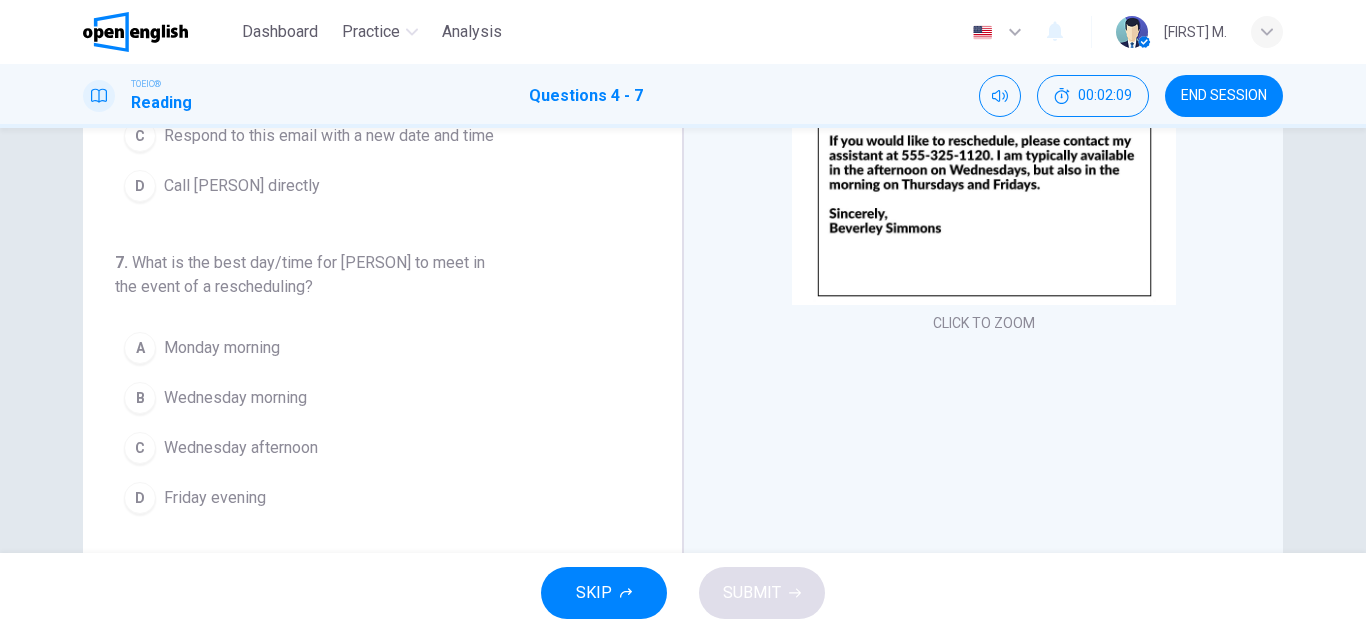 drag, startPoint x: 246, startPoint y: 448, endPoint x: 324, endPoint y: 459, distance: 78.77182 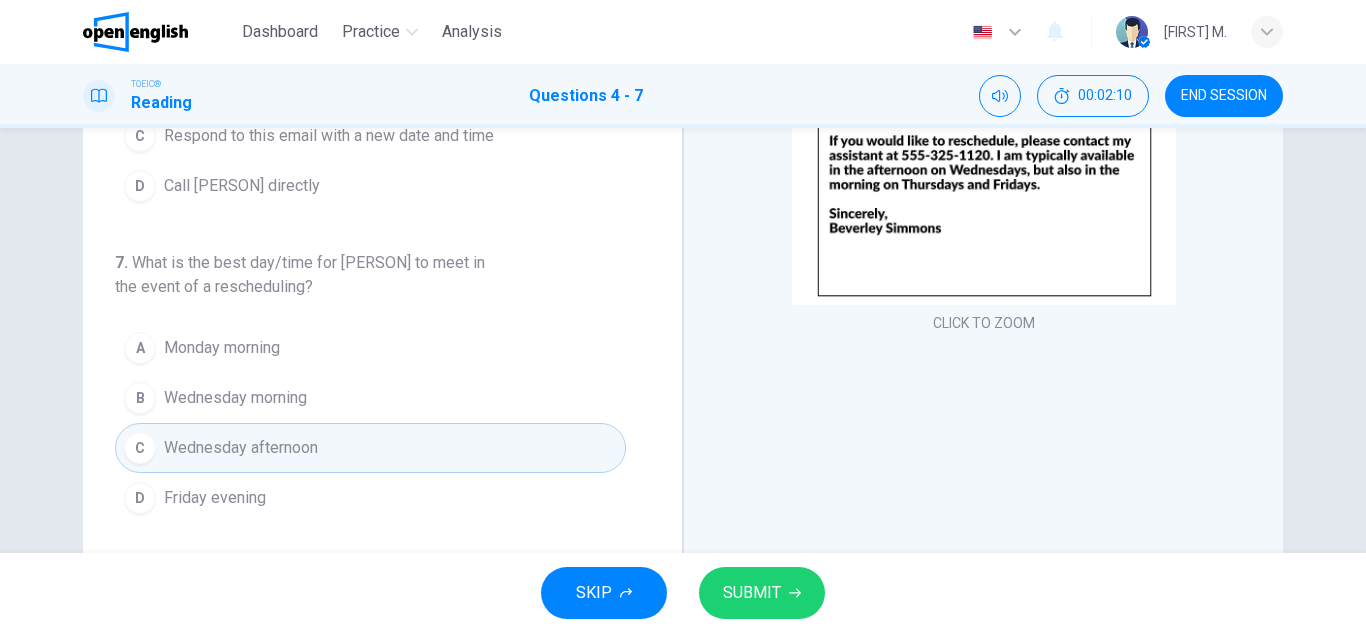 click on "SUBMIT" at bounding box center [762, 593] 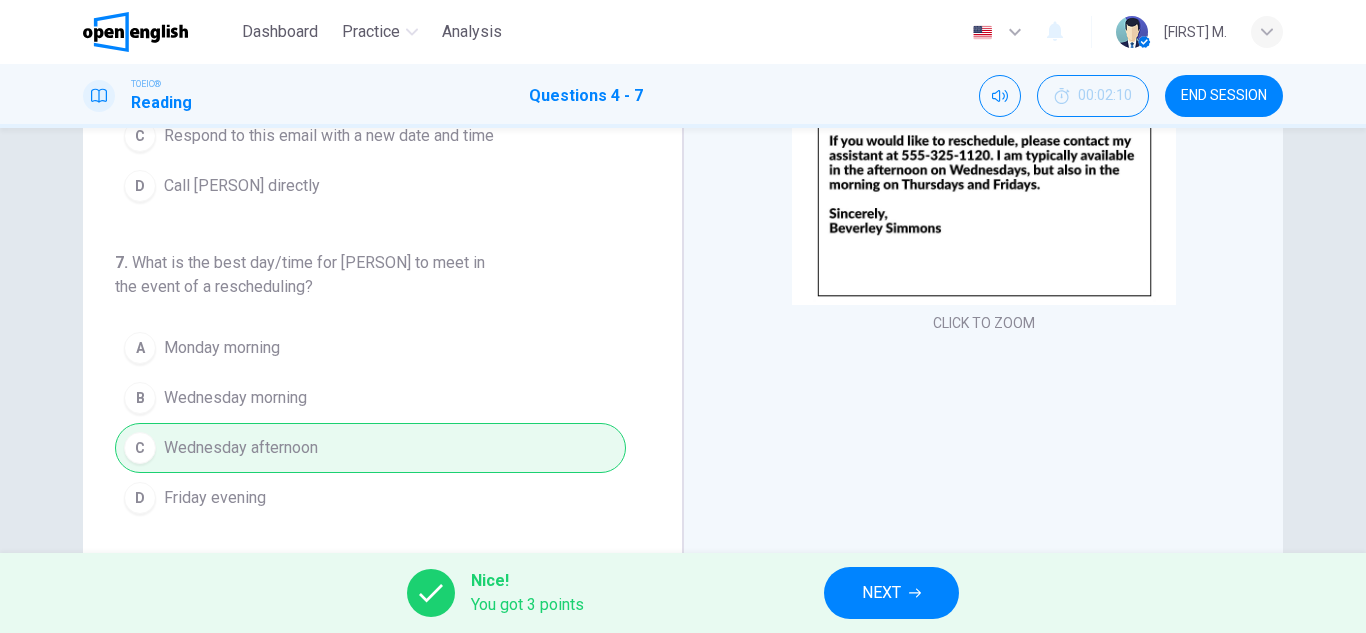 click on "NEXT" at bounding box center [881, 593] 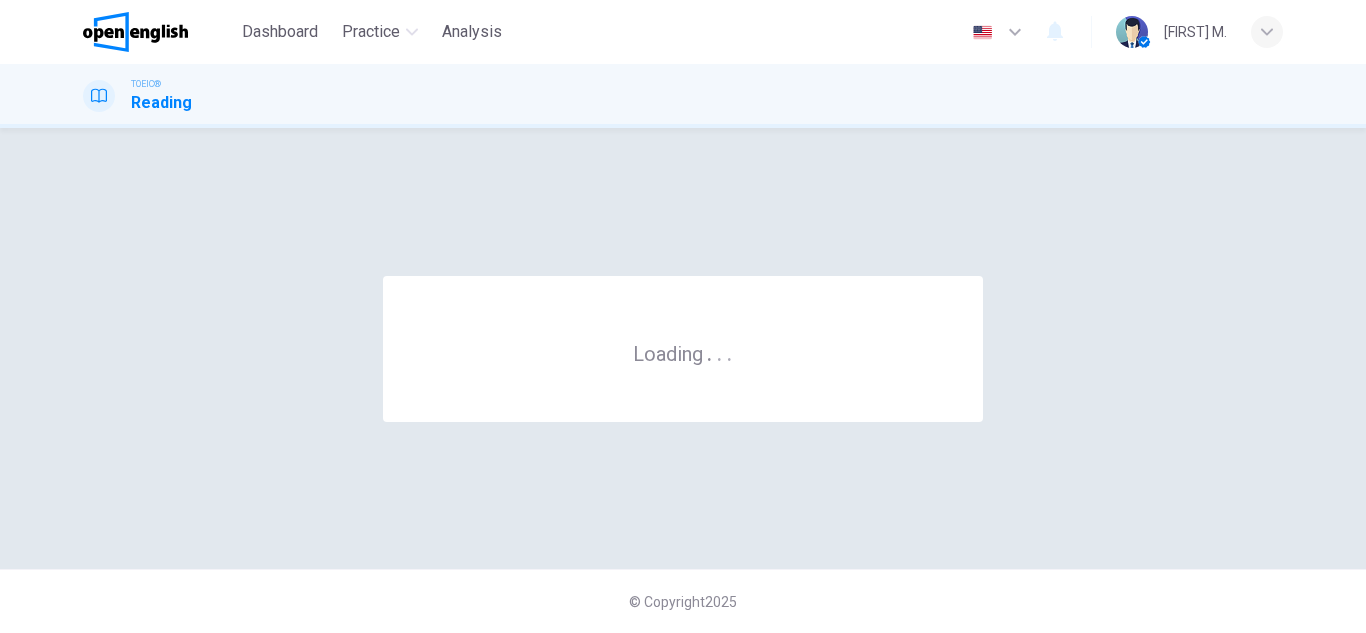scroll, scrollTop: 0, scrollLeft: 0, axis: both 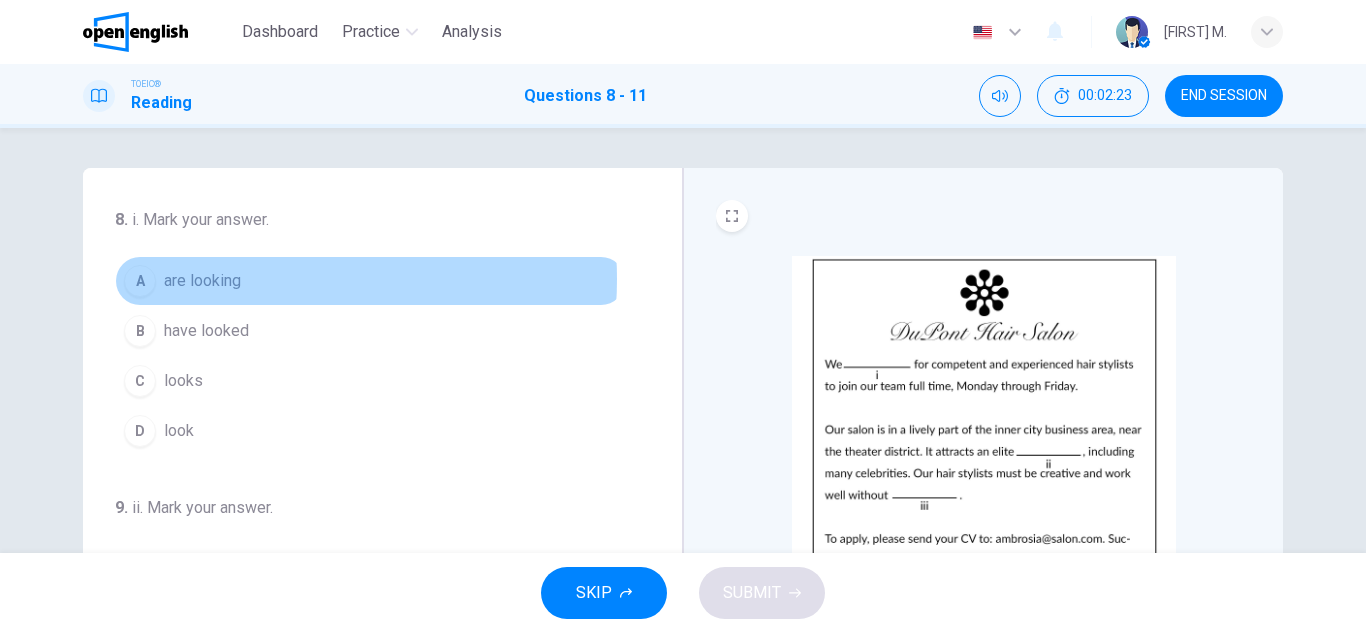 click on "are looking" at bounding box center [202, 281] 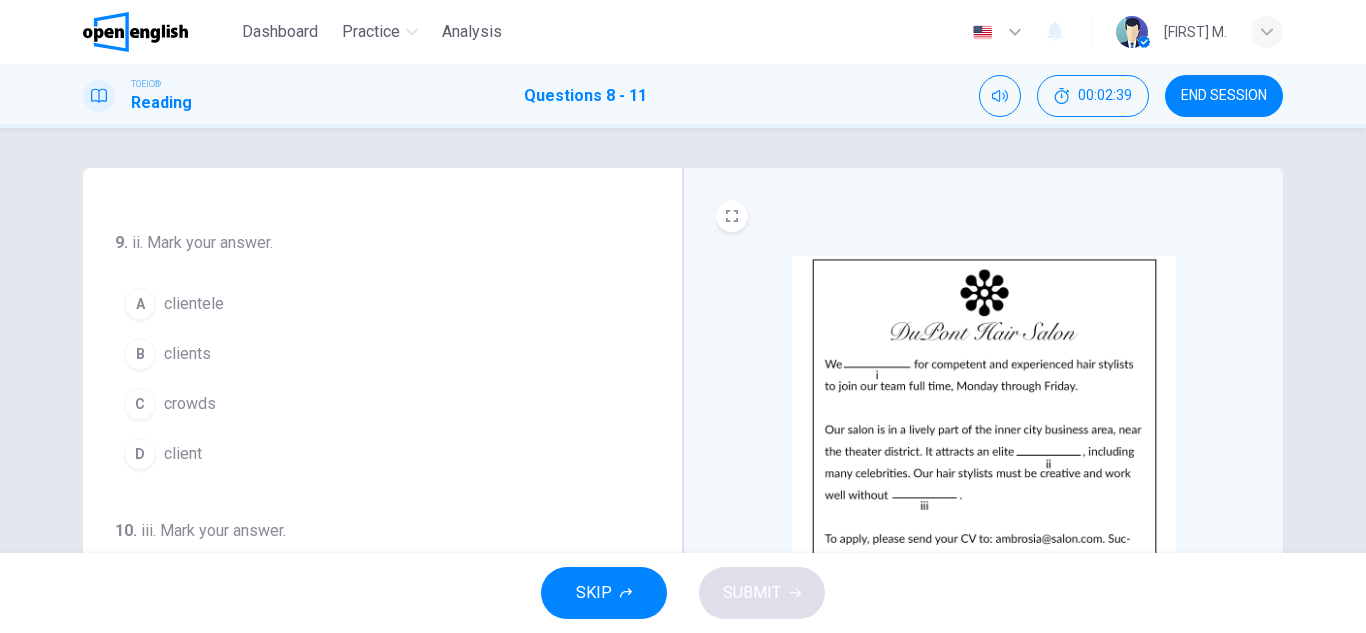 scroll, scrollTop: 300, scrollLeft: 0, axis: vertical 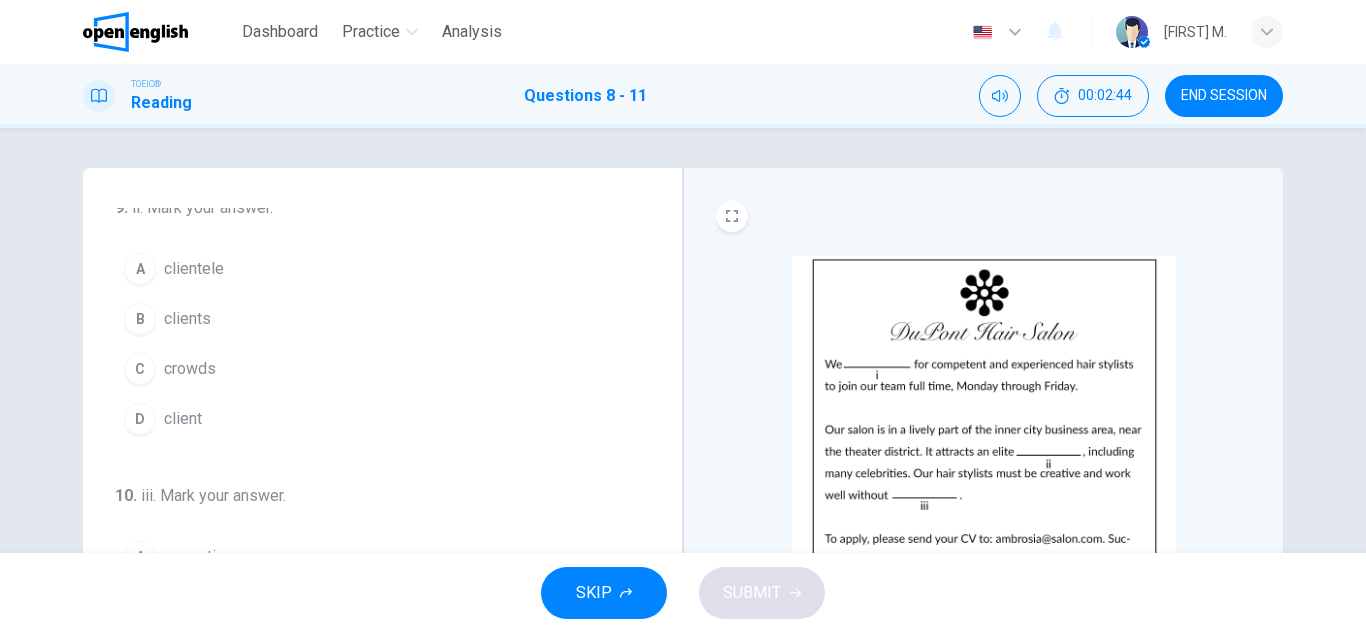 click on "clientele" at bounding box center [194, 269] 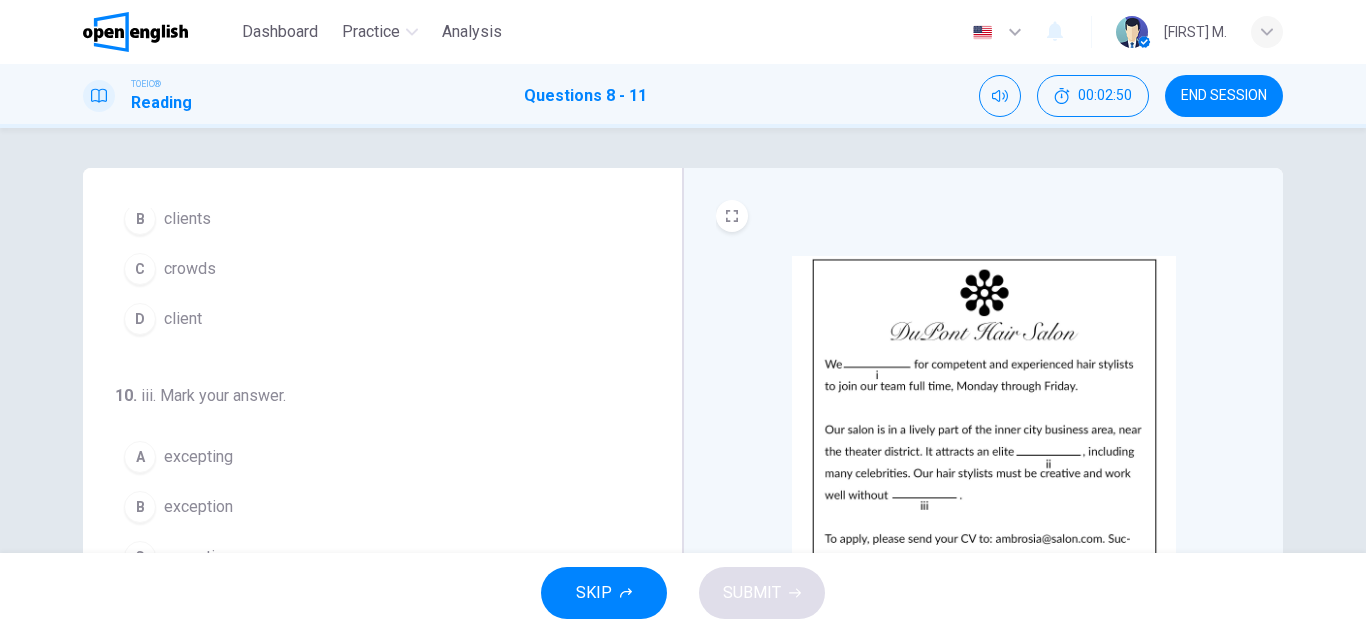 scroll, scrollTop: 497, scrollLeft: 0, axis: vertical 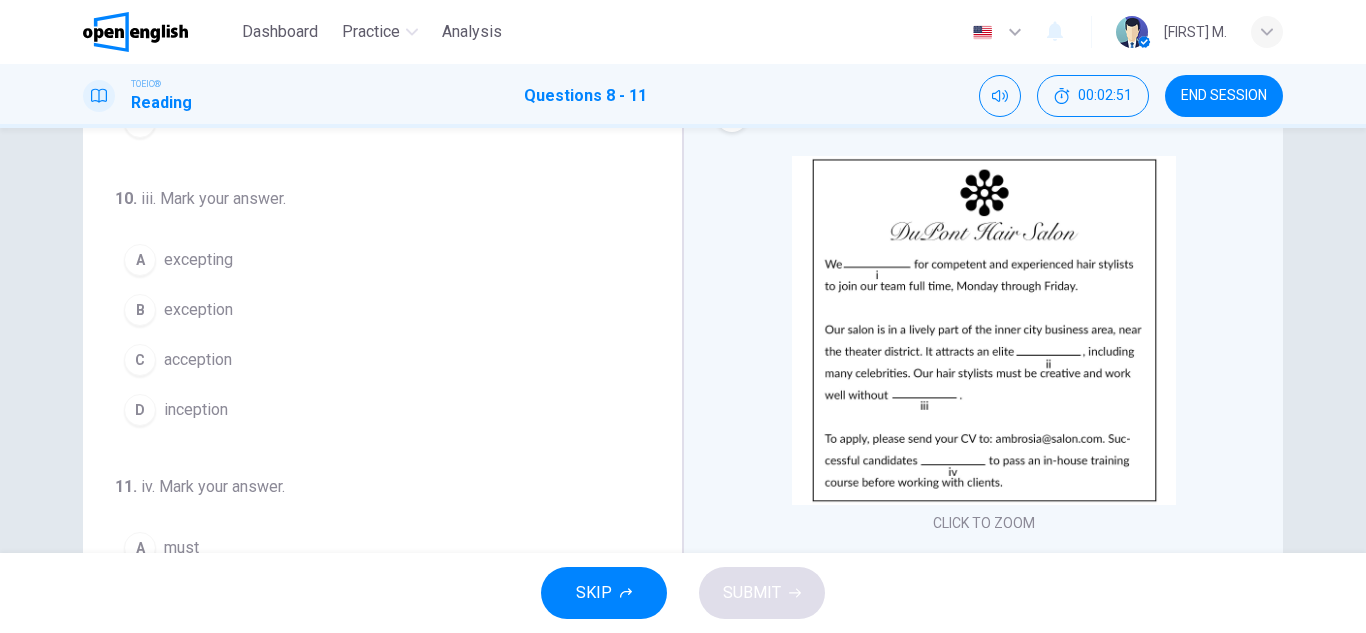 click on "exception" at bounding box center [198, 310] 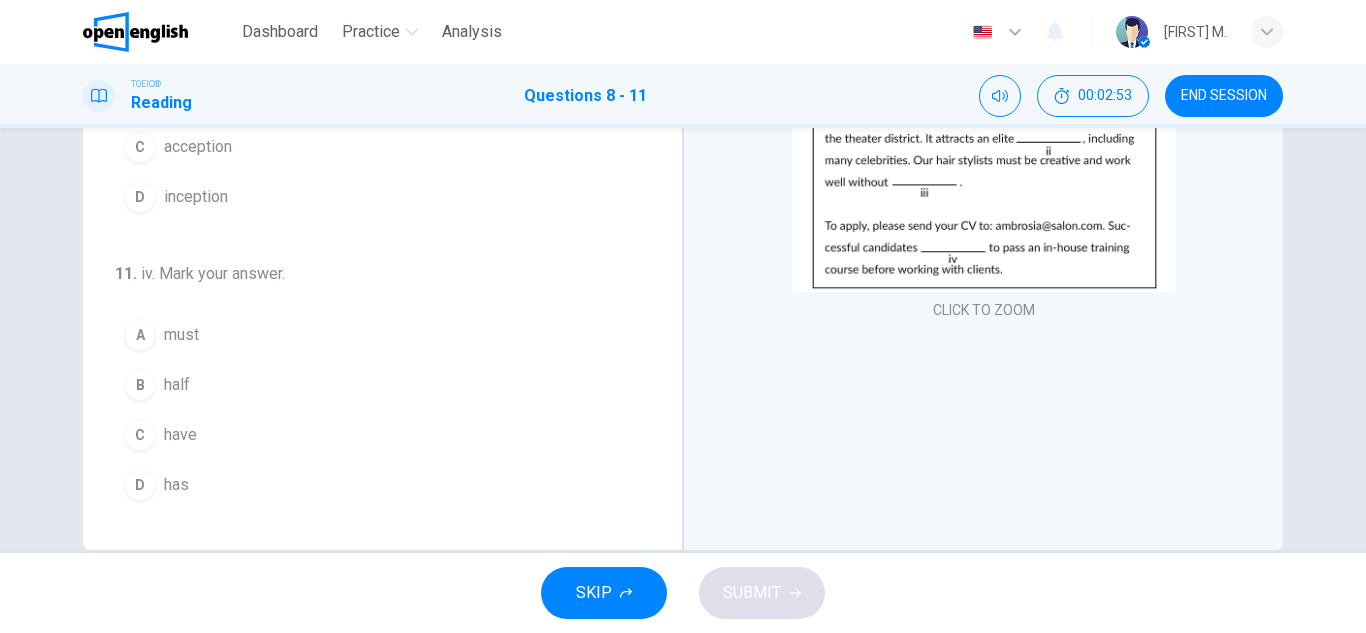 scroll, scrollTop: 350, scrollLeft: 0, axis: vertical 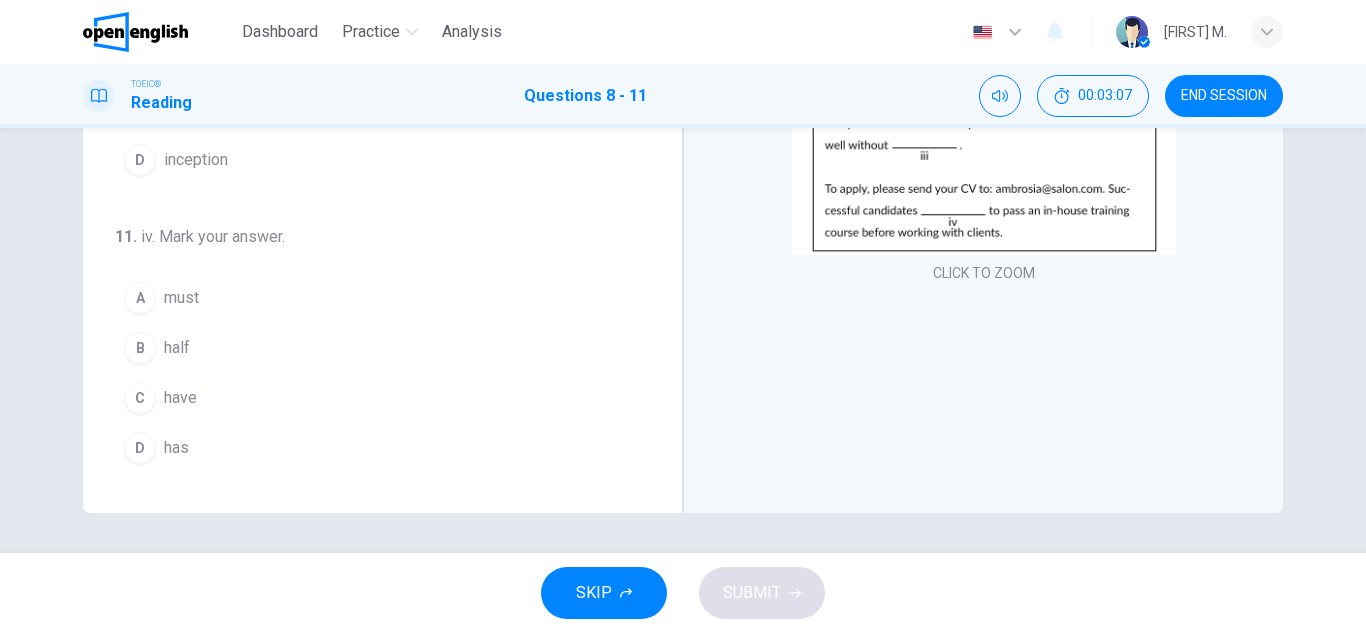 click on "has" at bounding box center (176, 448) 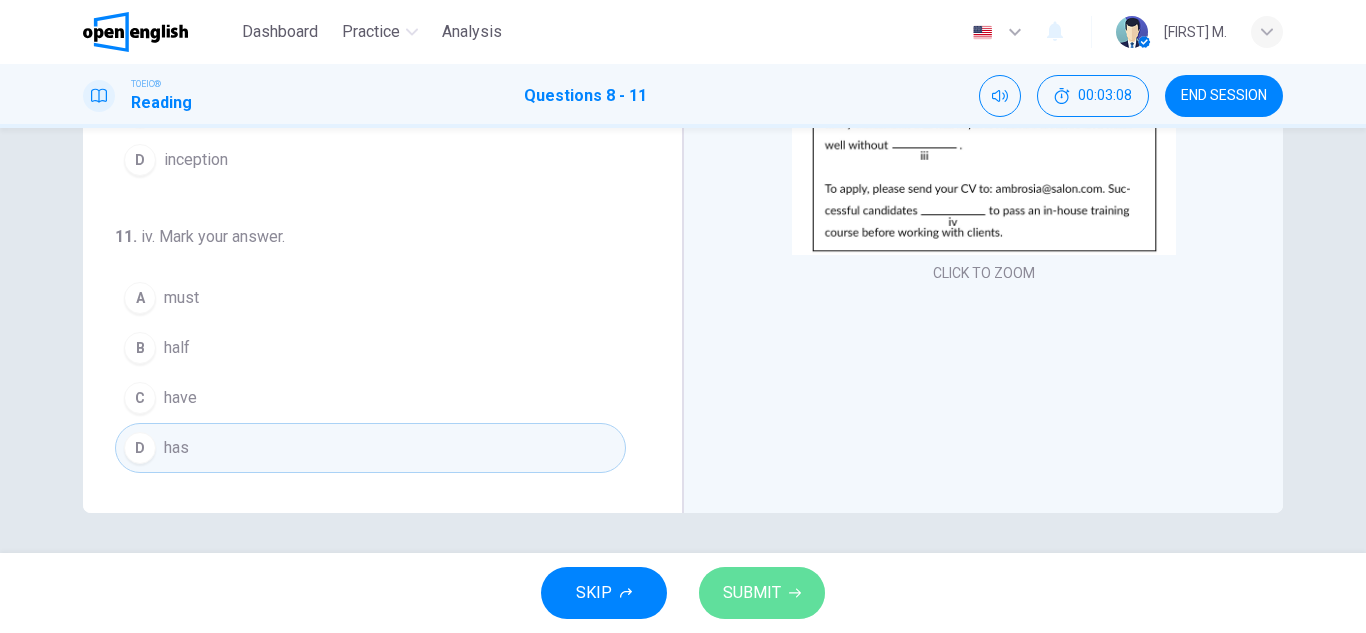 click on "SUBMIT" at bounding box center [762, 593] 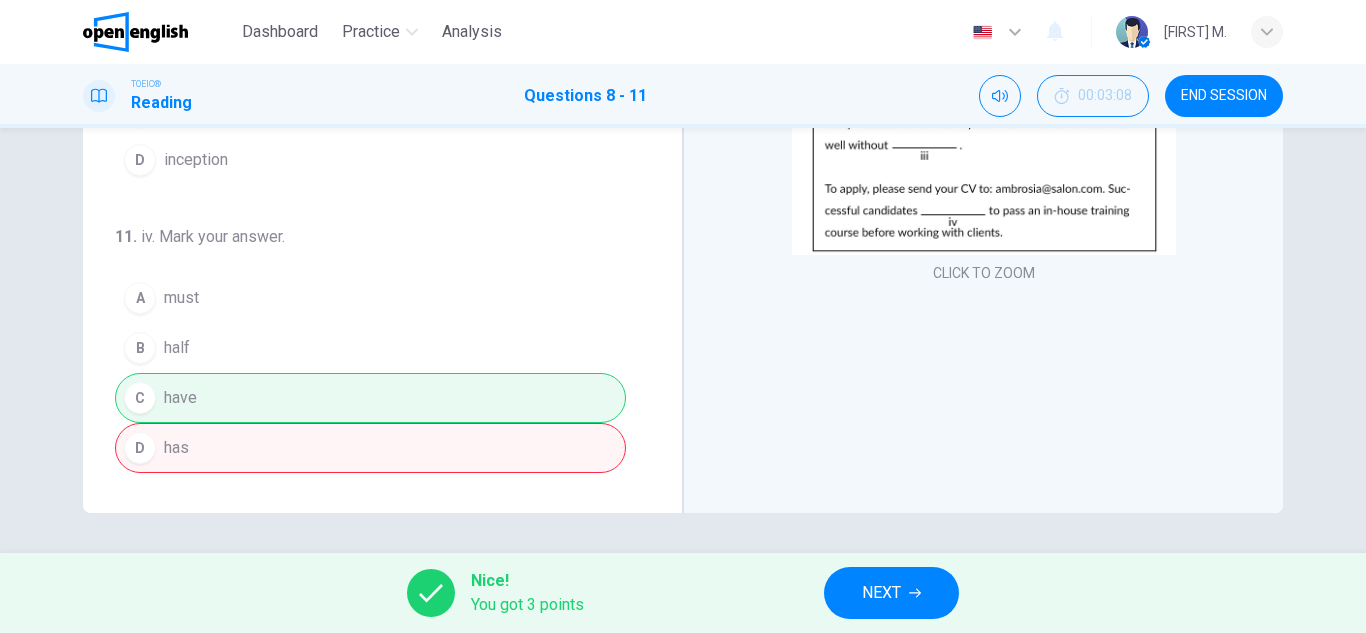 click on "NEXT" at bounding box center (881, 593) 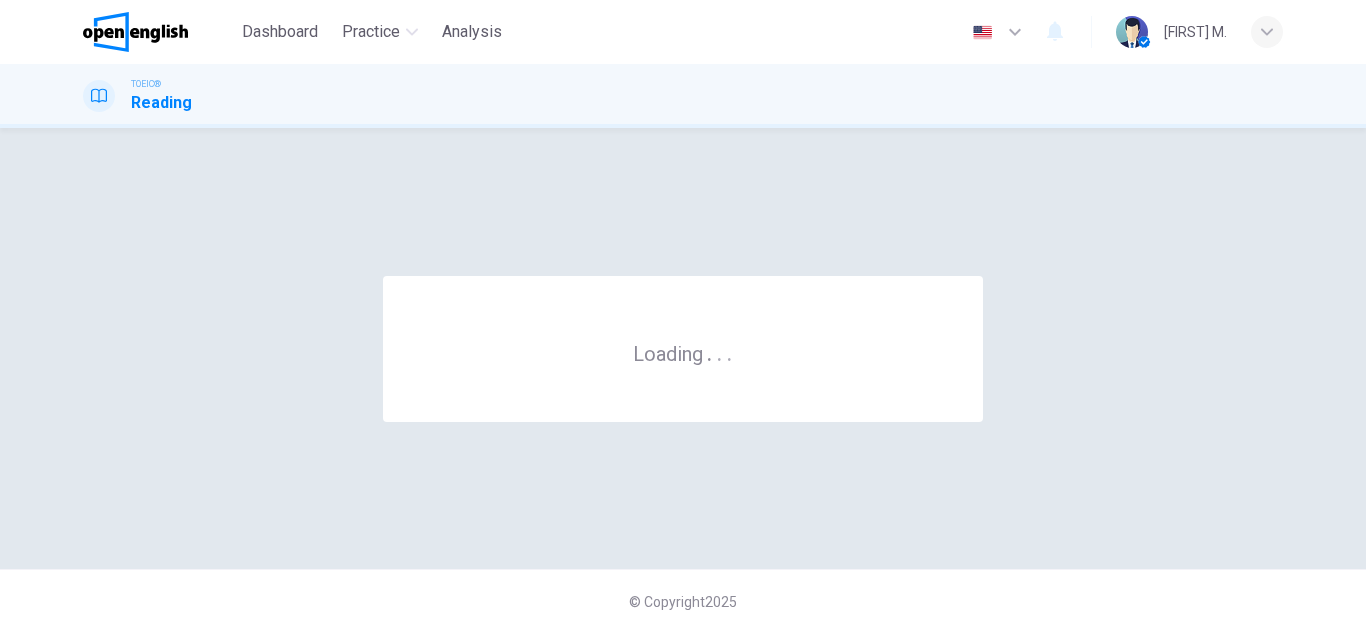 scroll, scrollTop: 0, scrollLeft: 0, axis: both 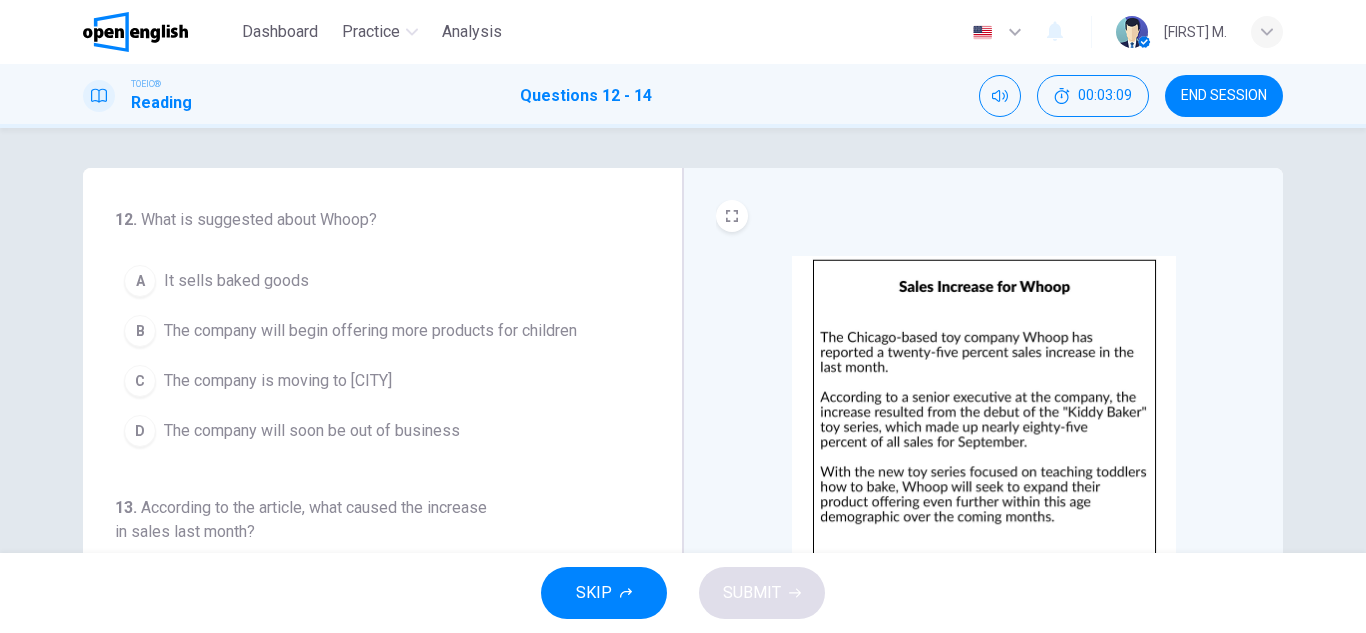 drag, startPoint x: 1241, startPoint y: 109, endPoint x: 763, endPoint y: 110, distance: 478.00104 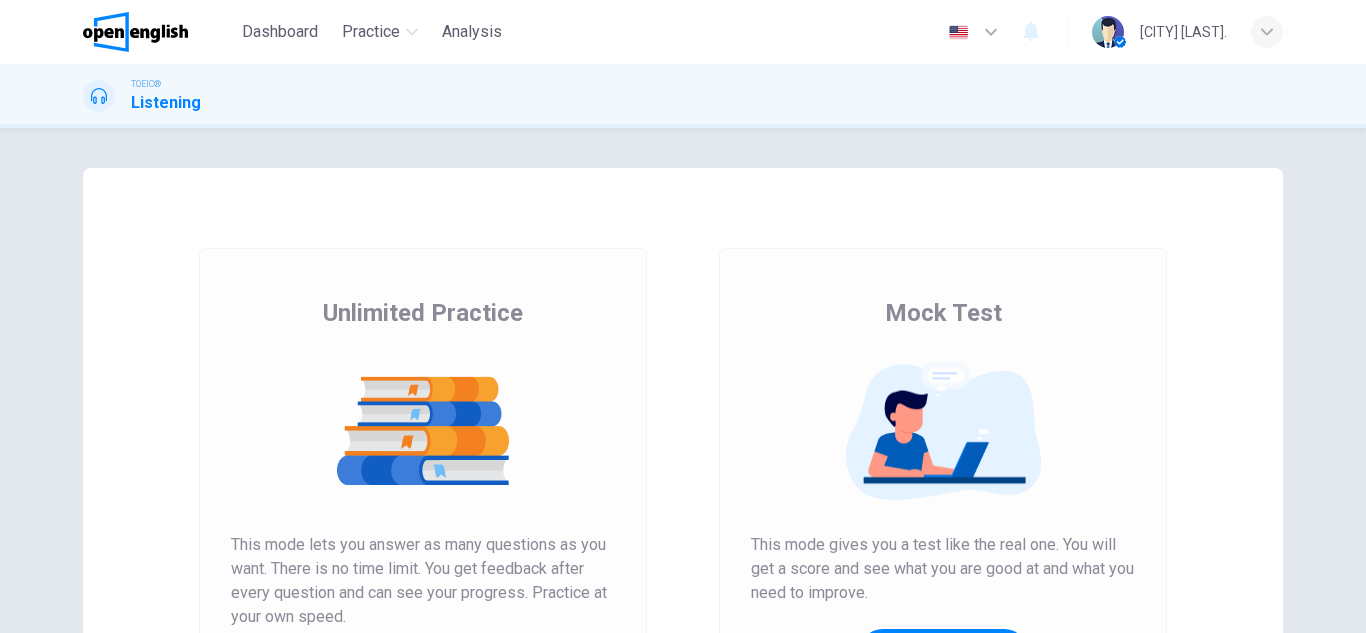 scroll, scrollTop: 0, scrollLeft: 0, axis: both 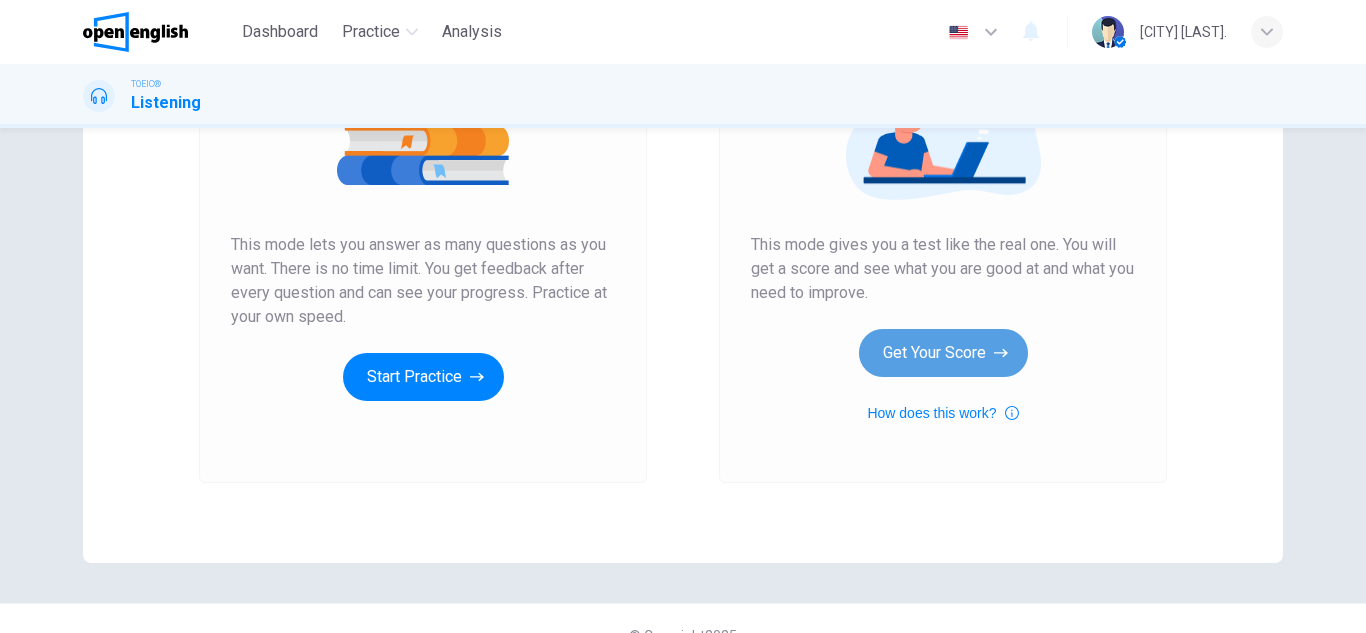 click on "Get Your Score" at bounding box center [943, 353] 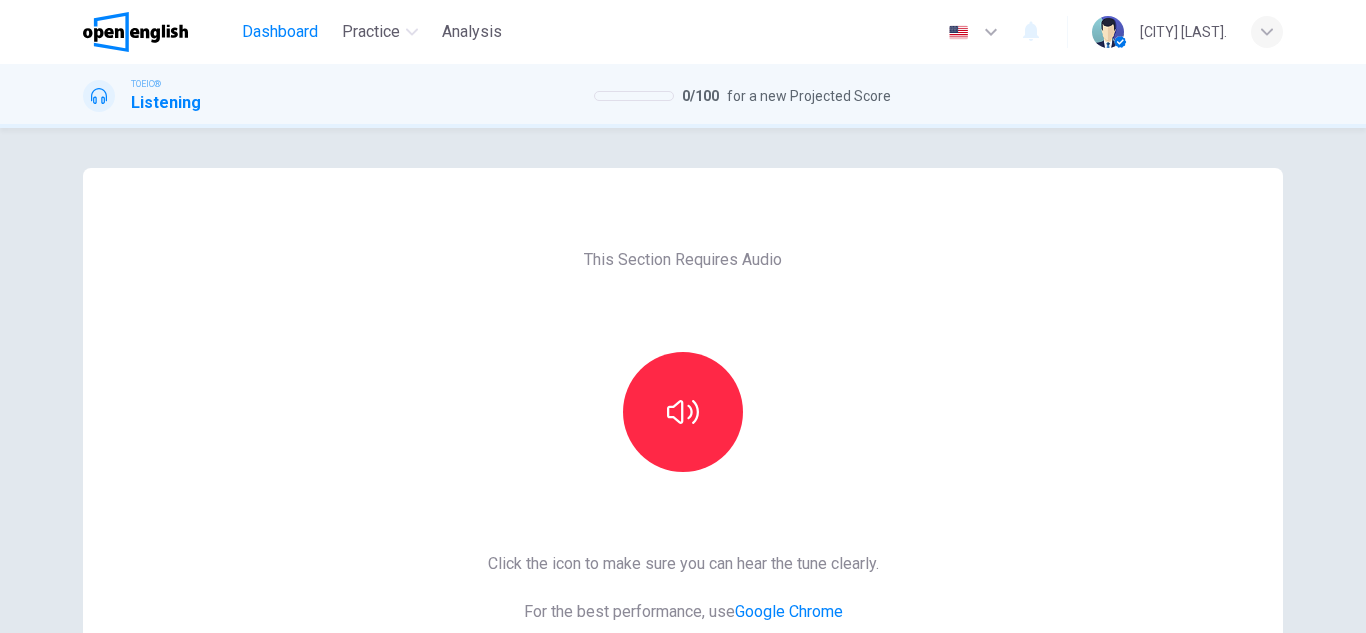click on "Dashboard" at bounding box center (280, 32) 